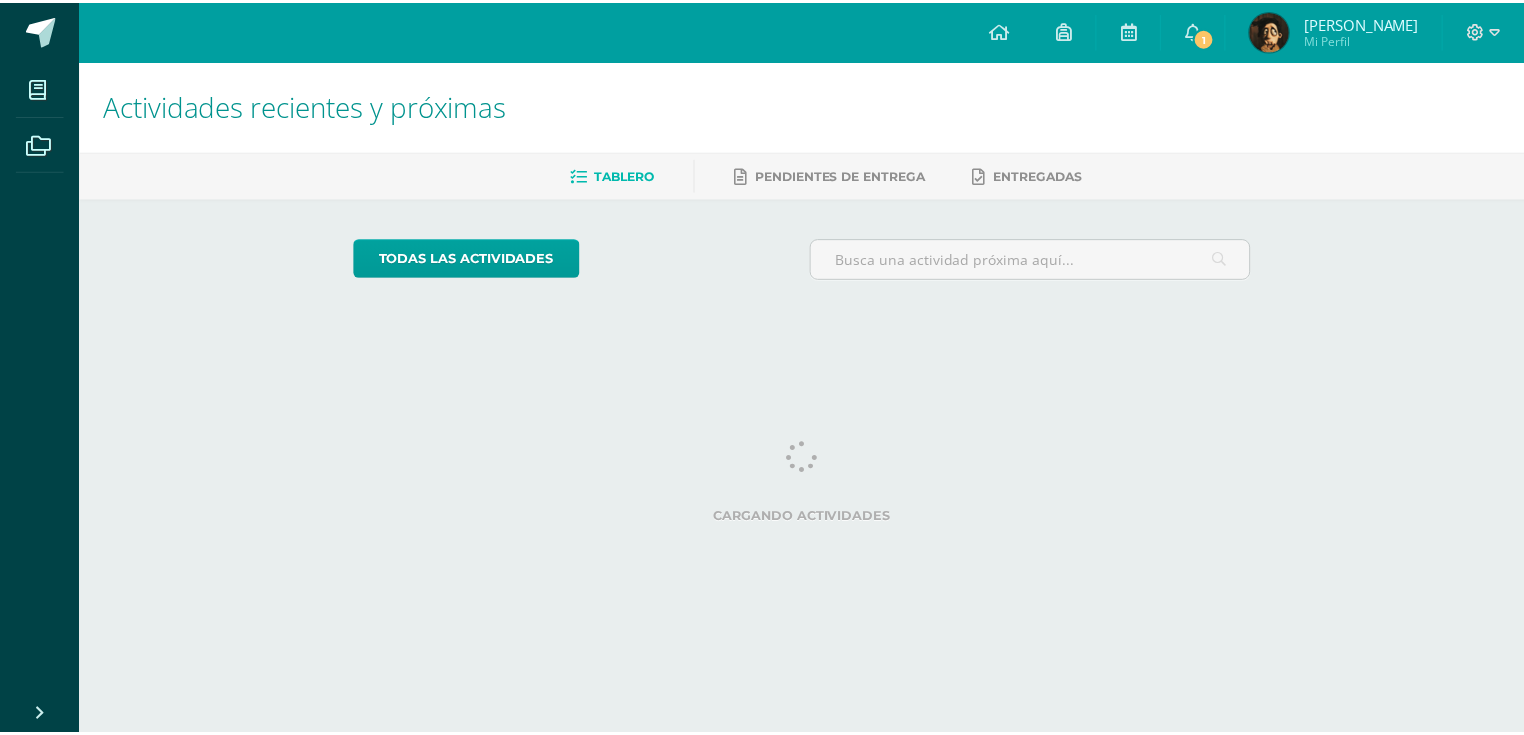 scroll, scrollTop: 0, scrollLeft: 0, axis: both 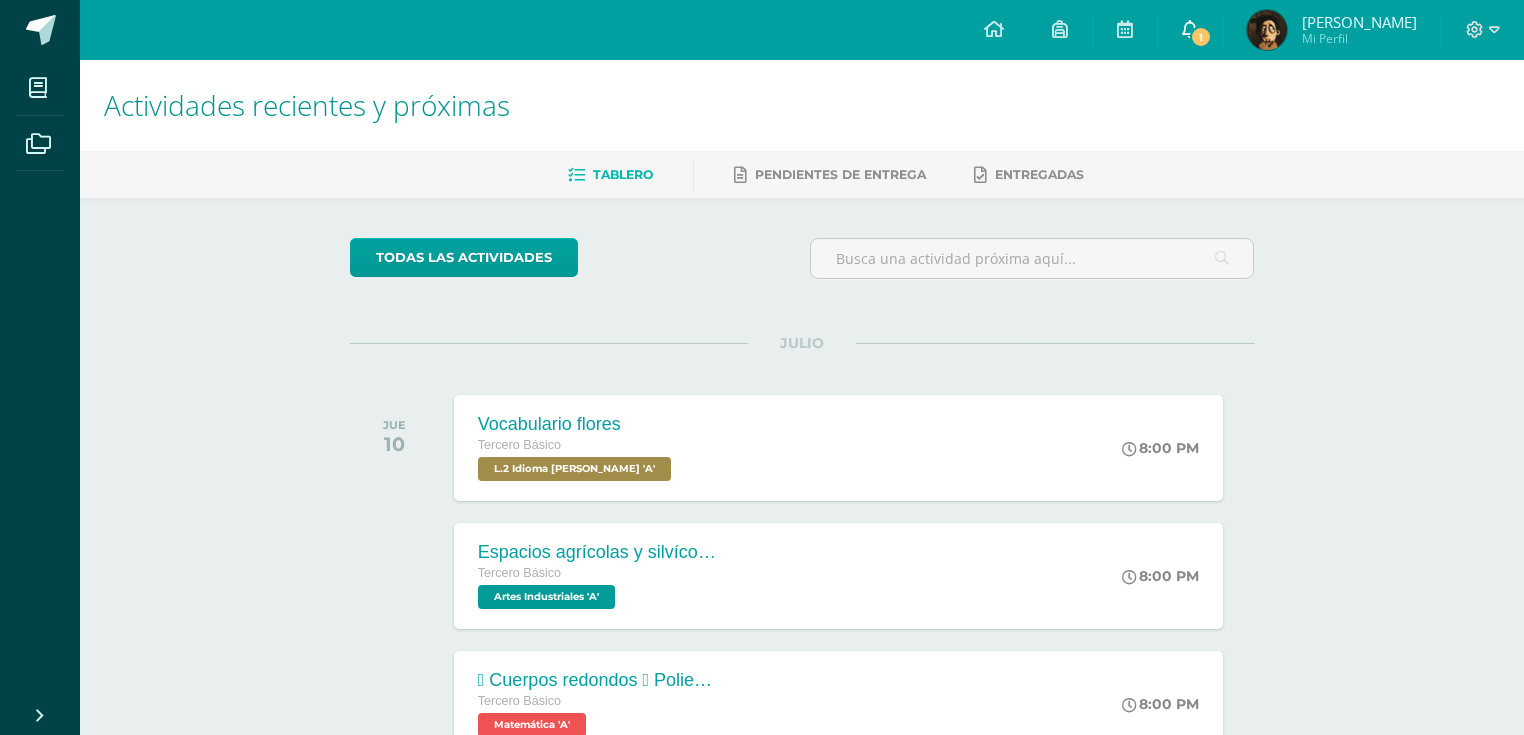 click at bounding box center (1190, 30) 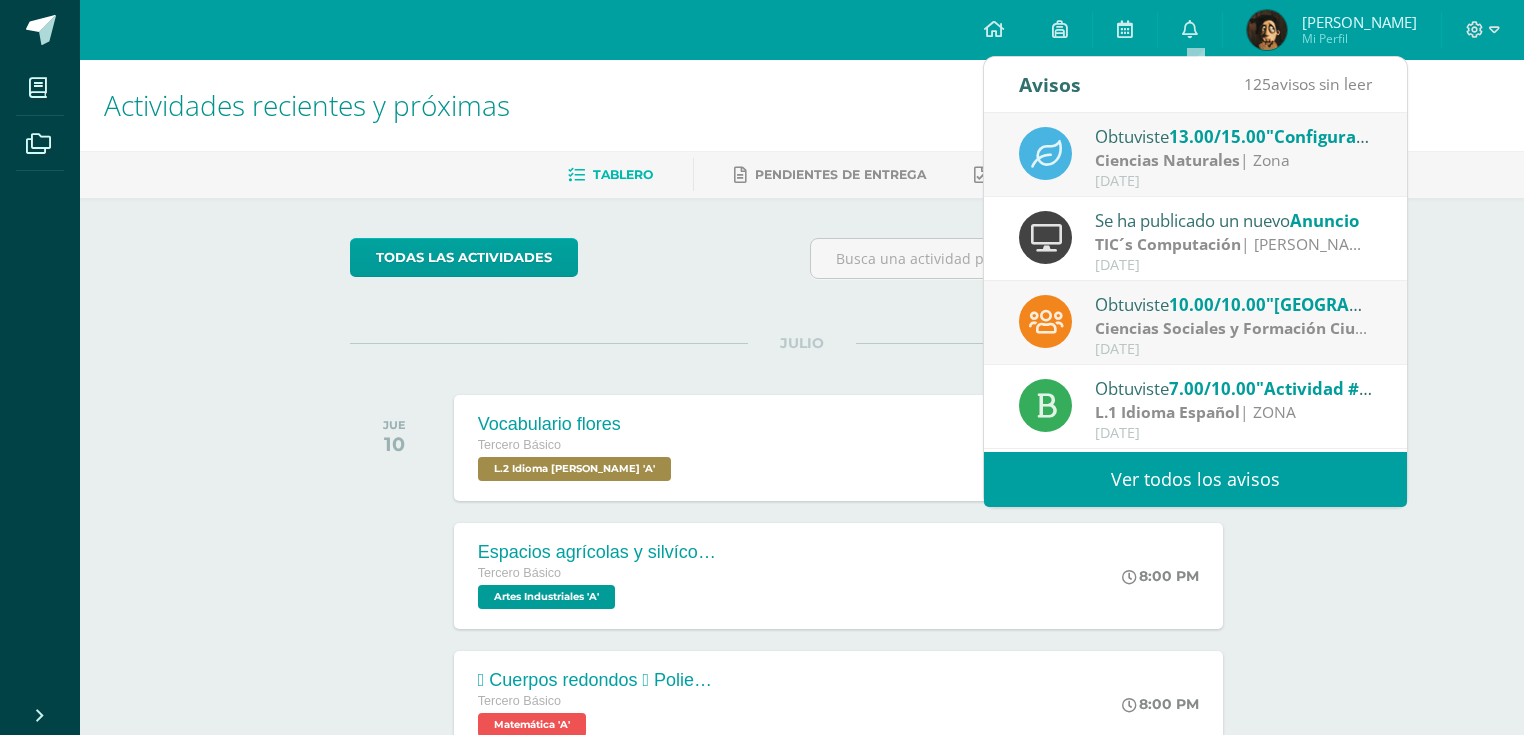 click on "Ciencias Naturales" at bounding box center (1167, 160) 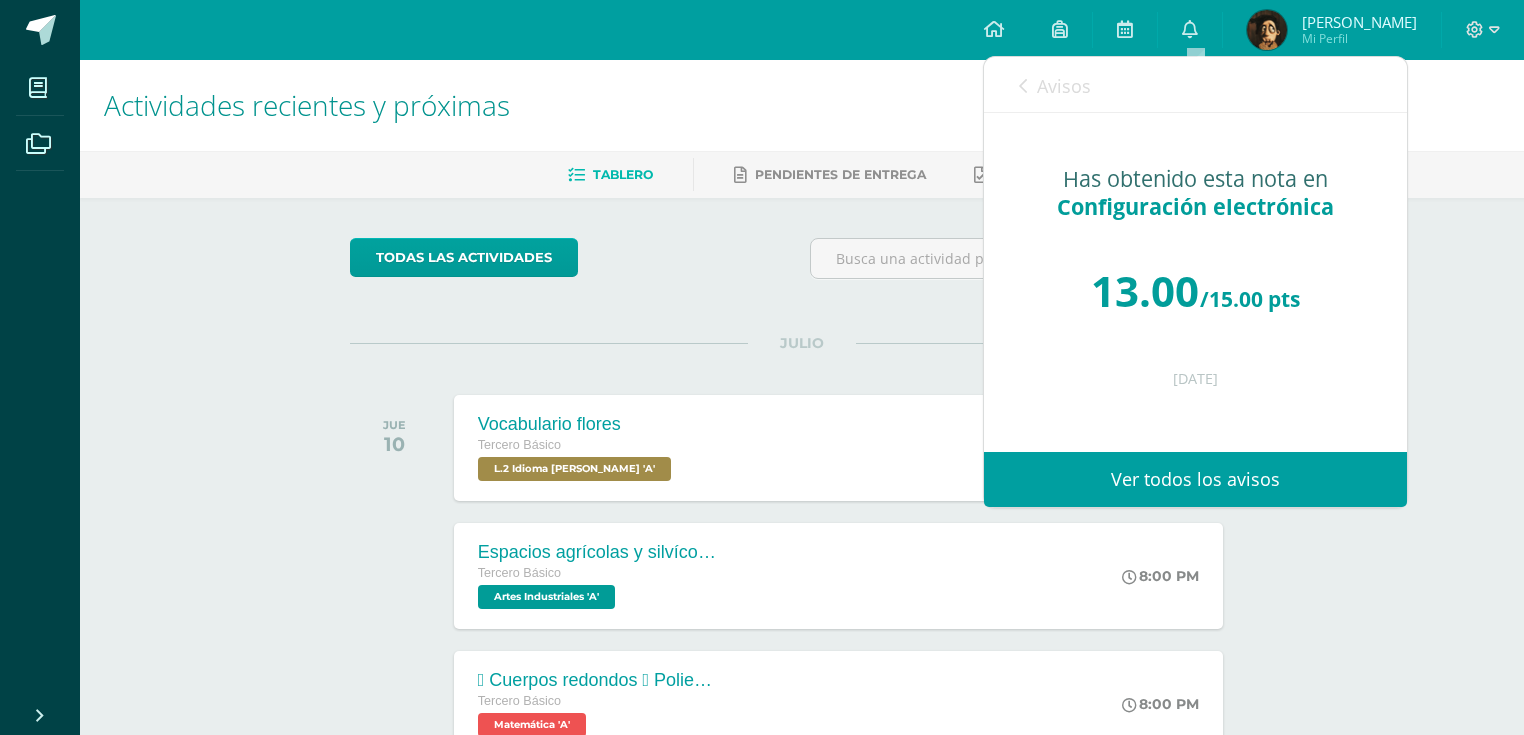click on "Avisos 124  avisos sin leer
Avisos" at bounding box center (1195, 85) 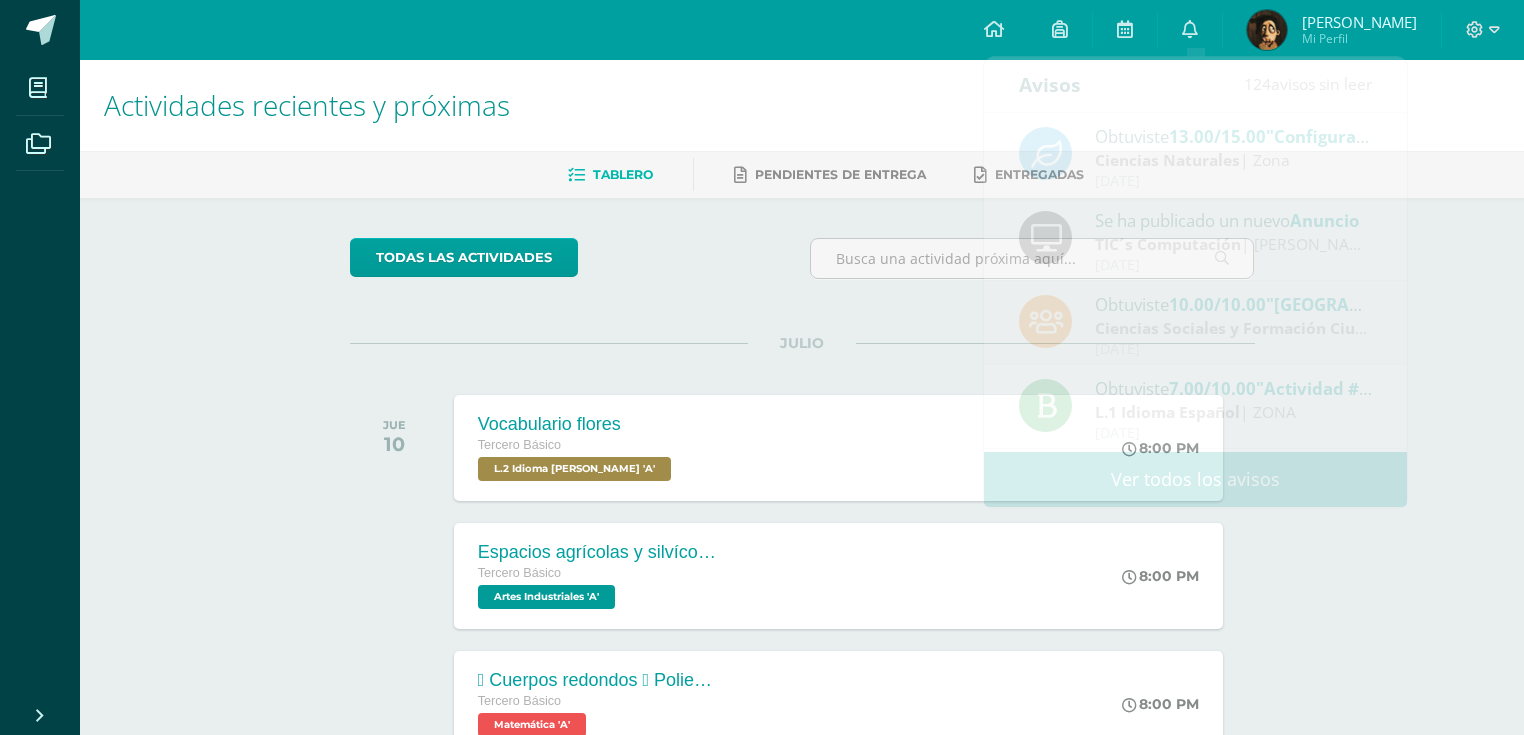 click on "Actividades recientes y próximas
Tablero
Pendientes de entrega
Entregadas
todas las Actividades
No tienes actividades
Échale un vistazo a los demás períodos o  sal y disfruta del sol
JULIO
JUE
10
Vocabulario flores
Tercero Básico
L.2 Idioma Maya Kaqchikel 'A'" at bounding box center [802, 663] 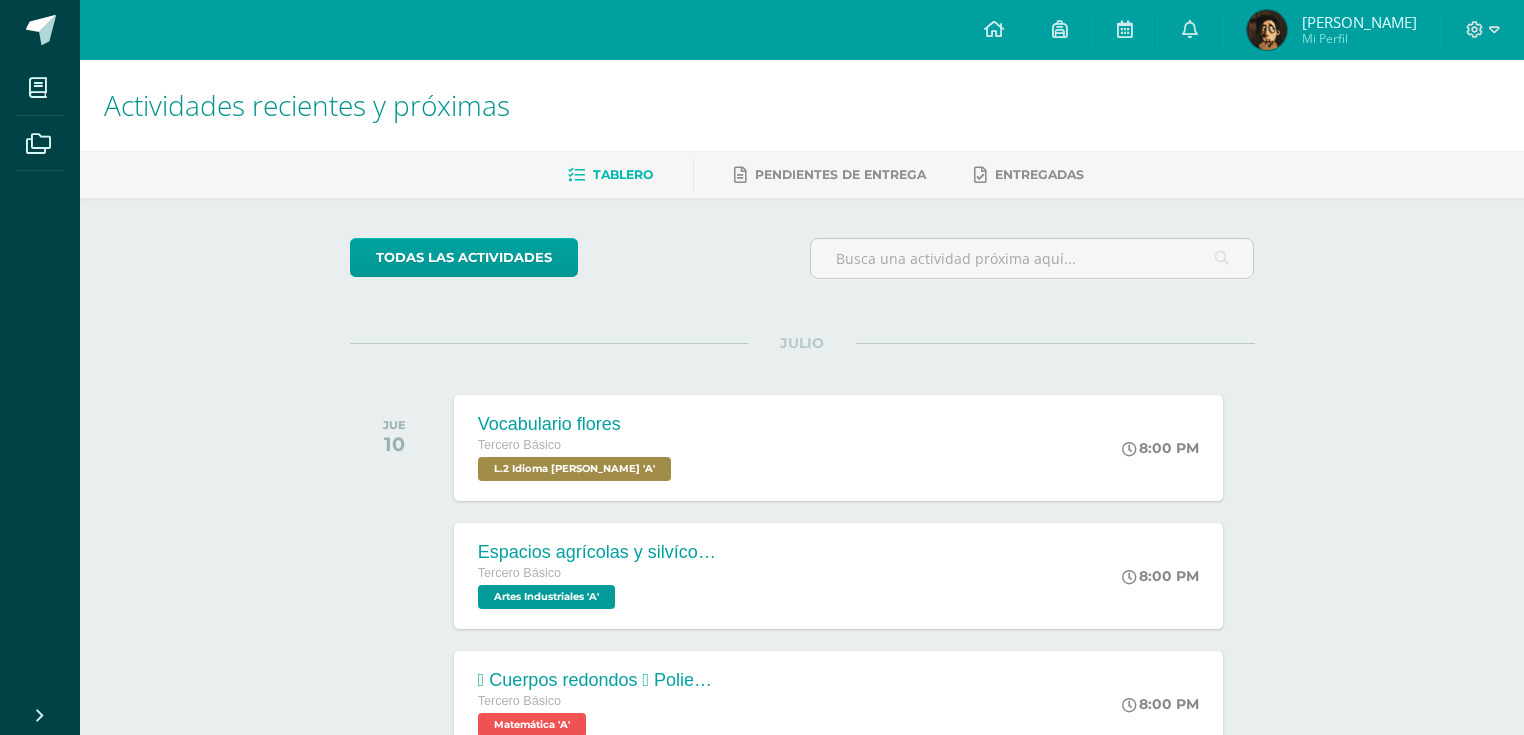 click at bounding box center [1483, 30] 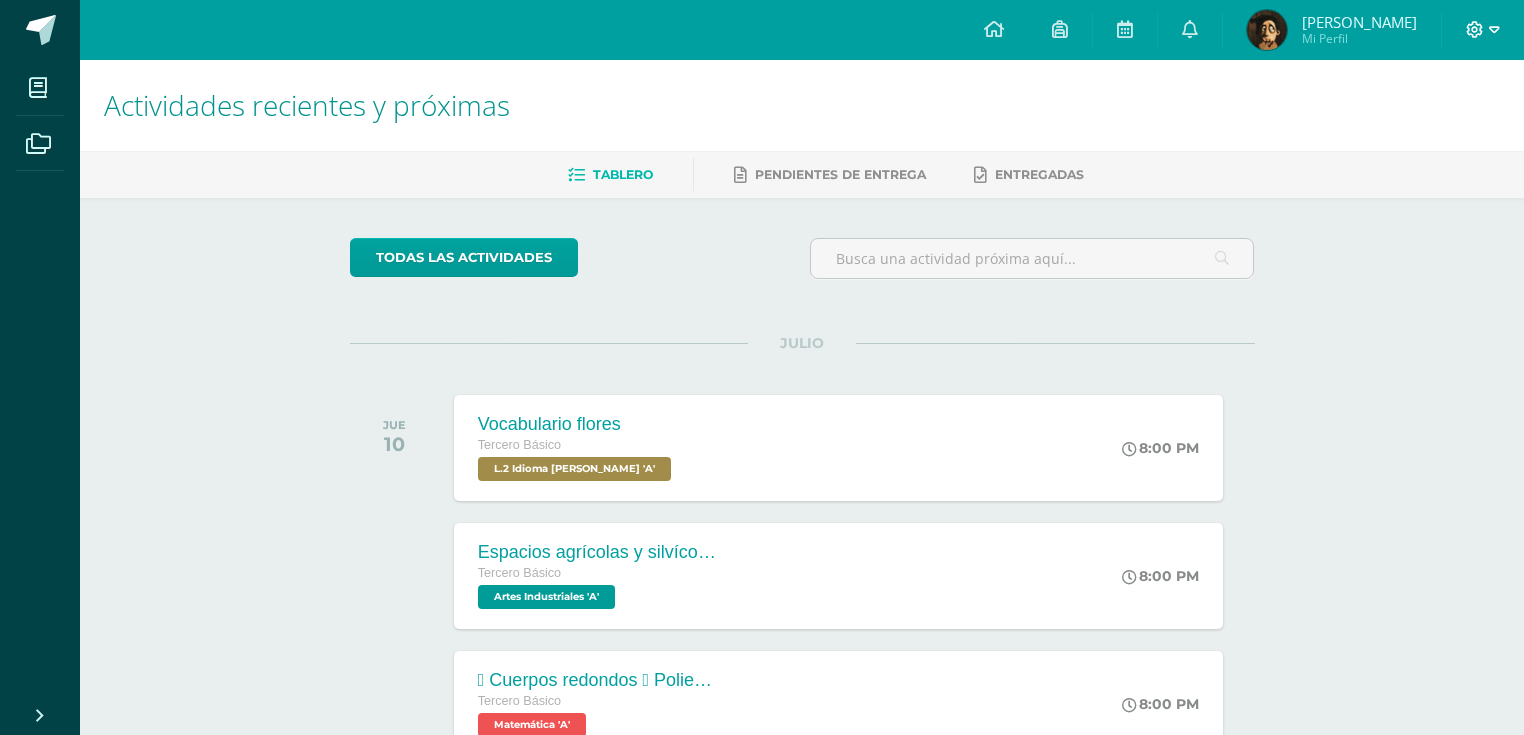 click at bounding box center (1483, 30) 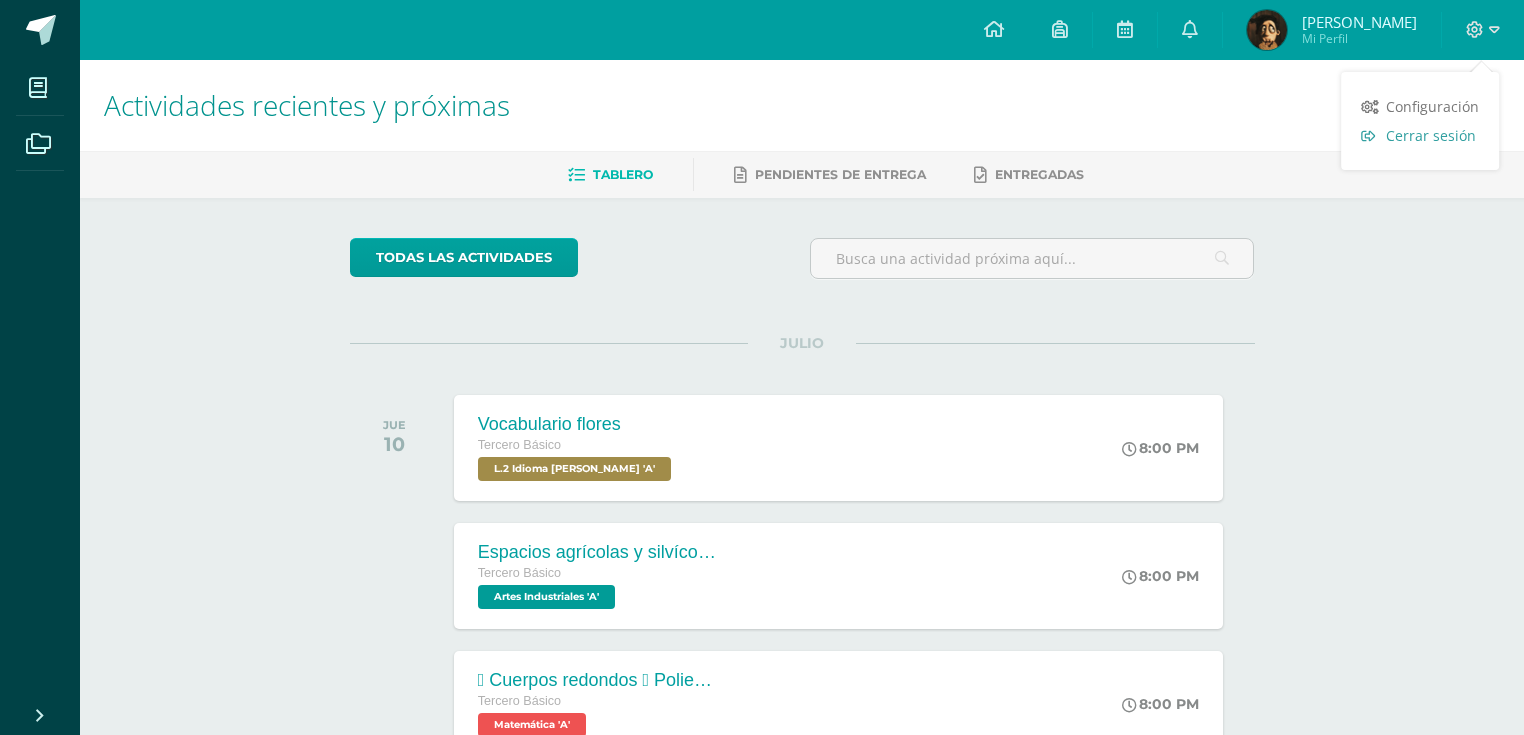 click on "Cerrar sesión" at bounding box center (1431, 135) 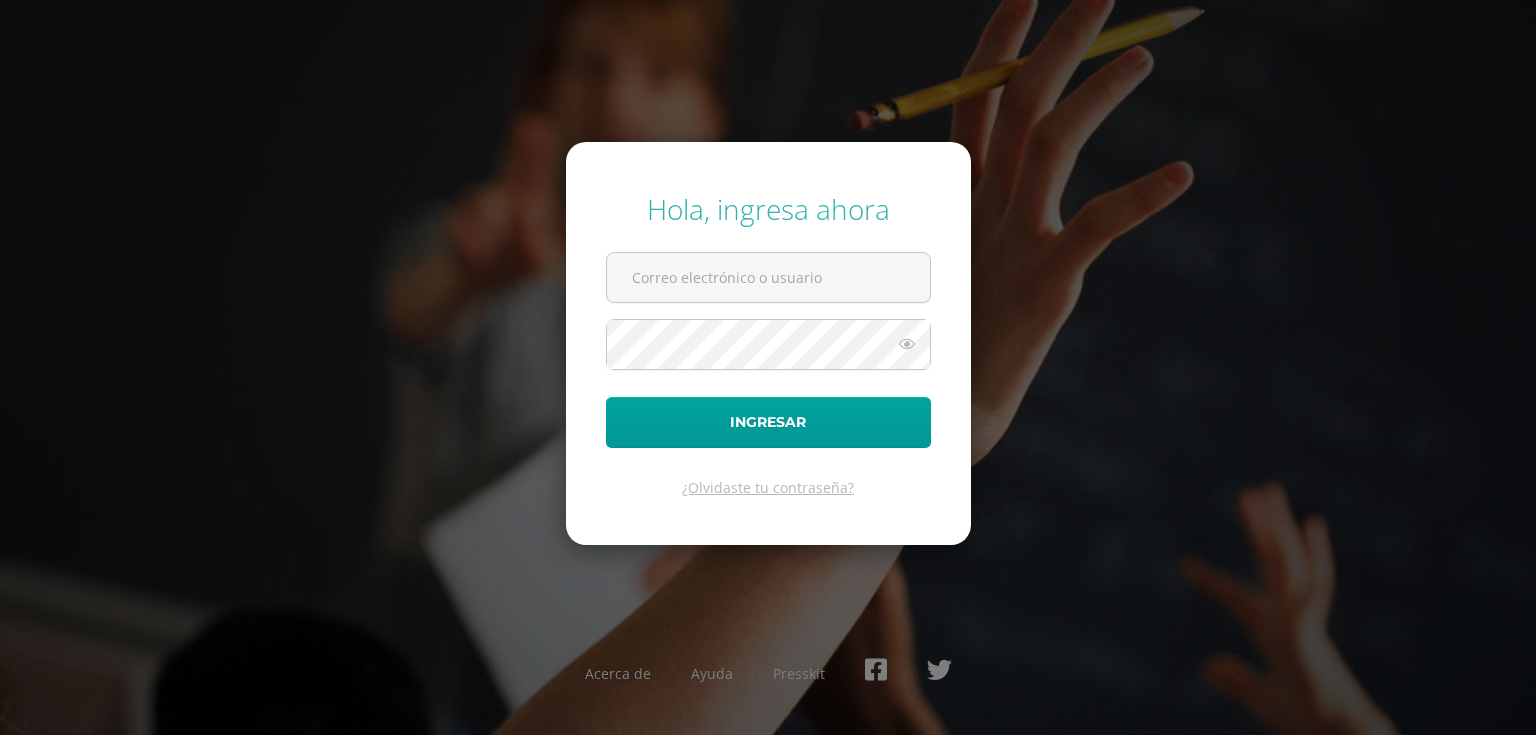 scroll, scrollTop: 0, scrollLeft: 0, axis: both 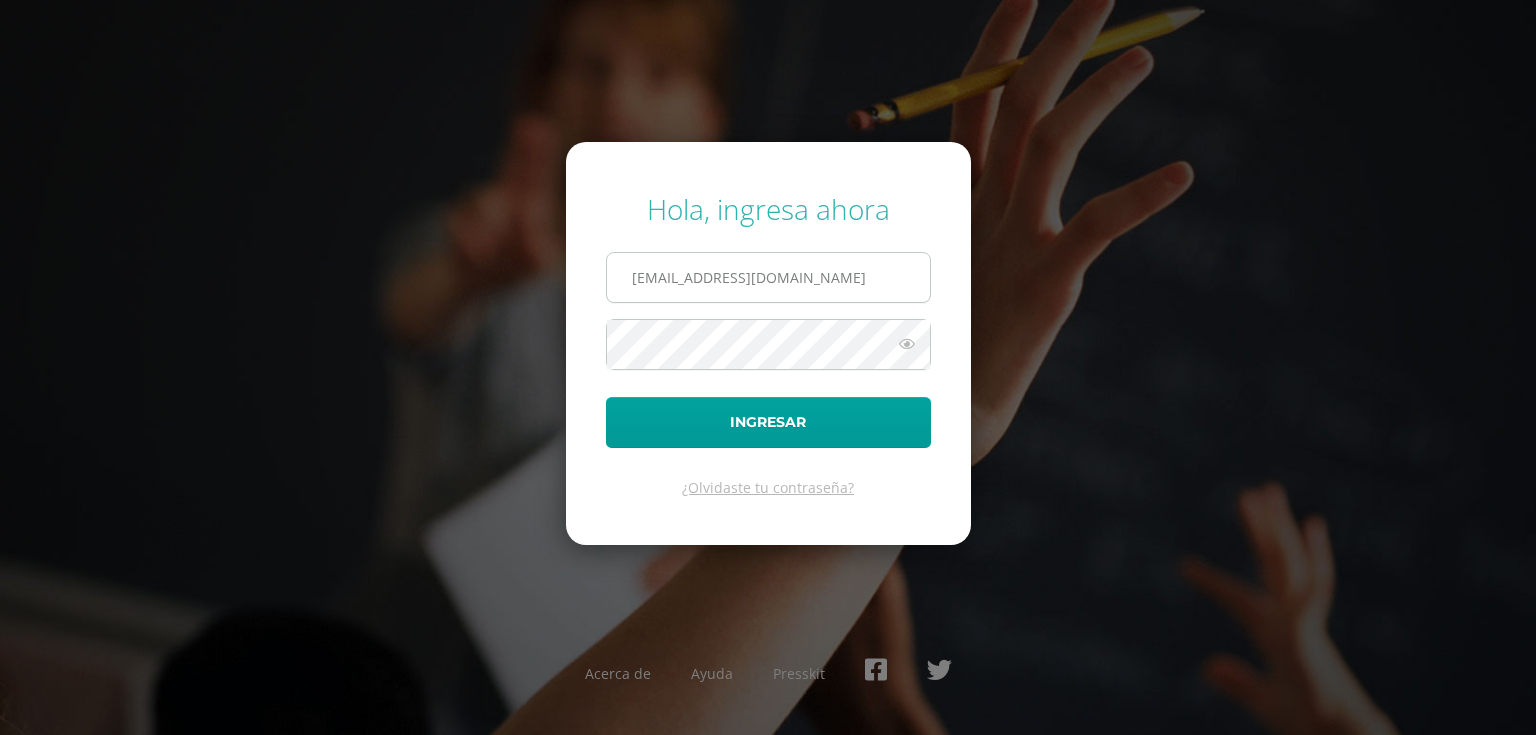 click on "[EMAIL_ADDRESS][DOMAIN_NAME]" at bounding box center [768, 277] 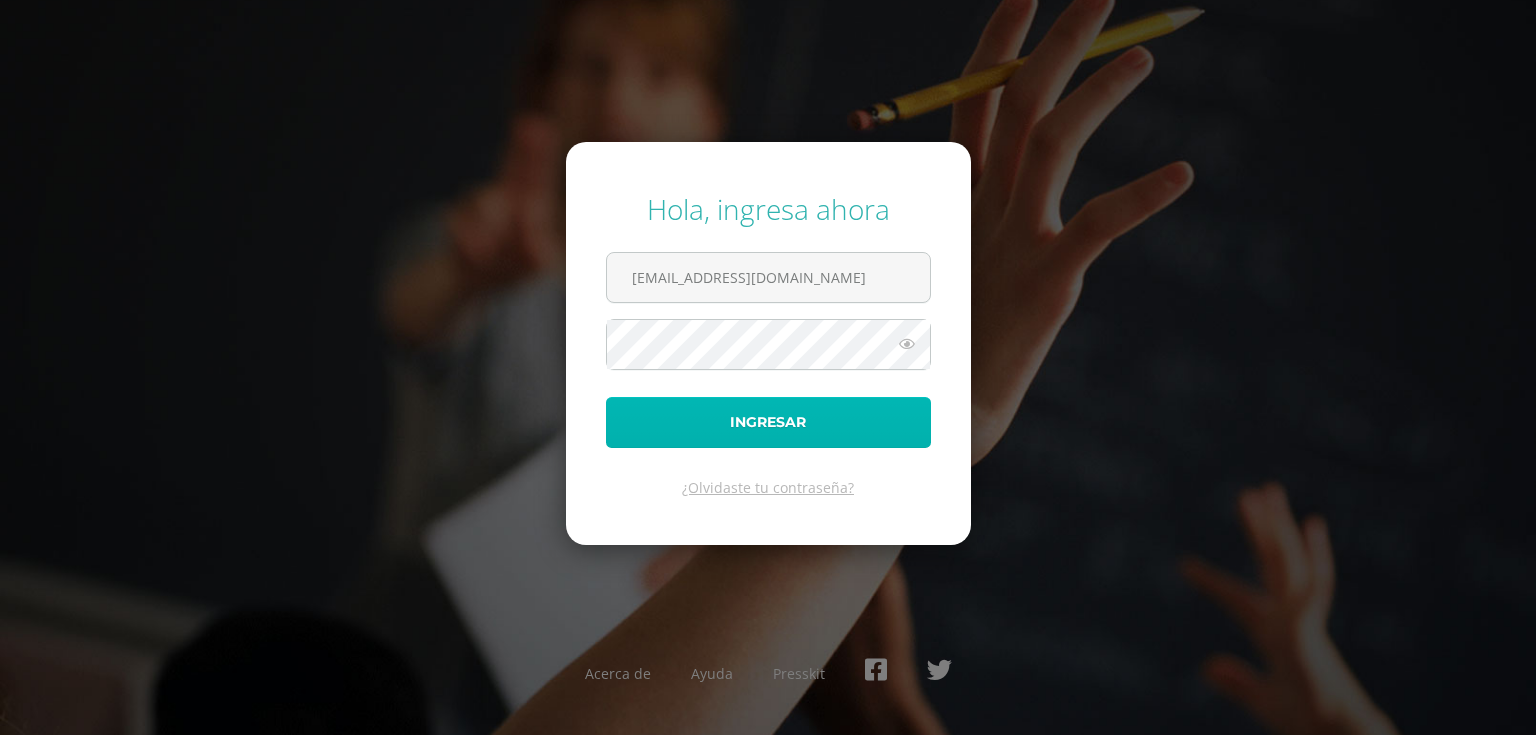 drag, startPoint x: 773, startPoint y: 300, endPoint x: 788, endPoint y: 418, distance: 118.94957 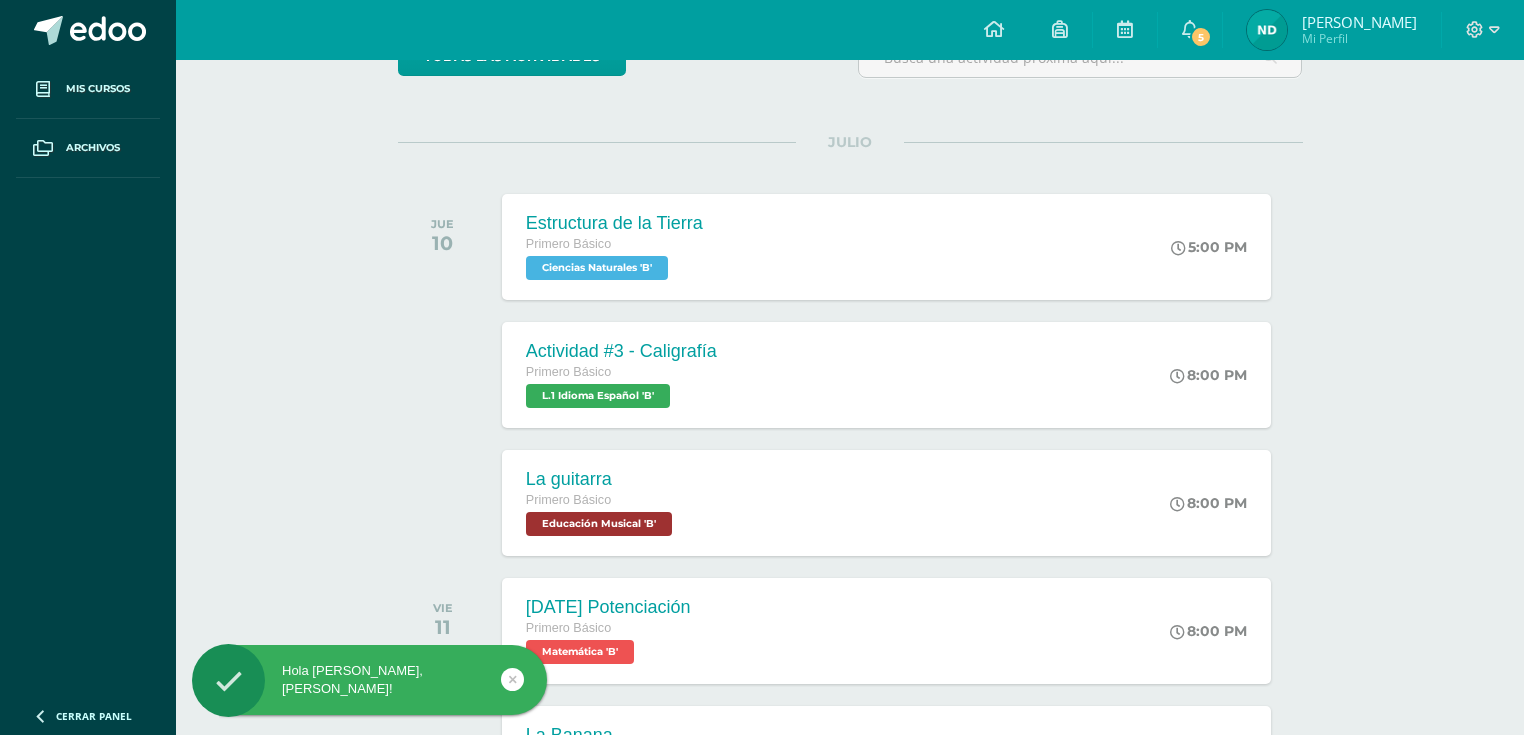 scroll, scrollTop: 320, scrollLeft: 0, axis: vertical 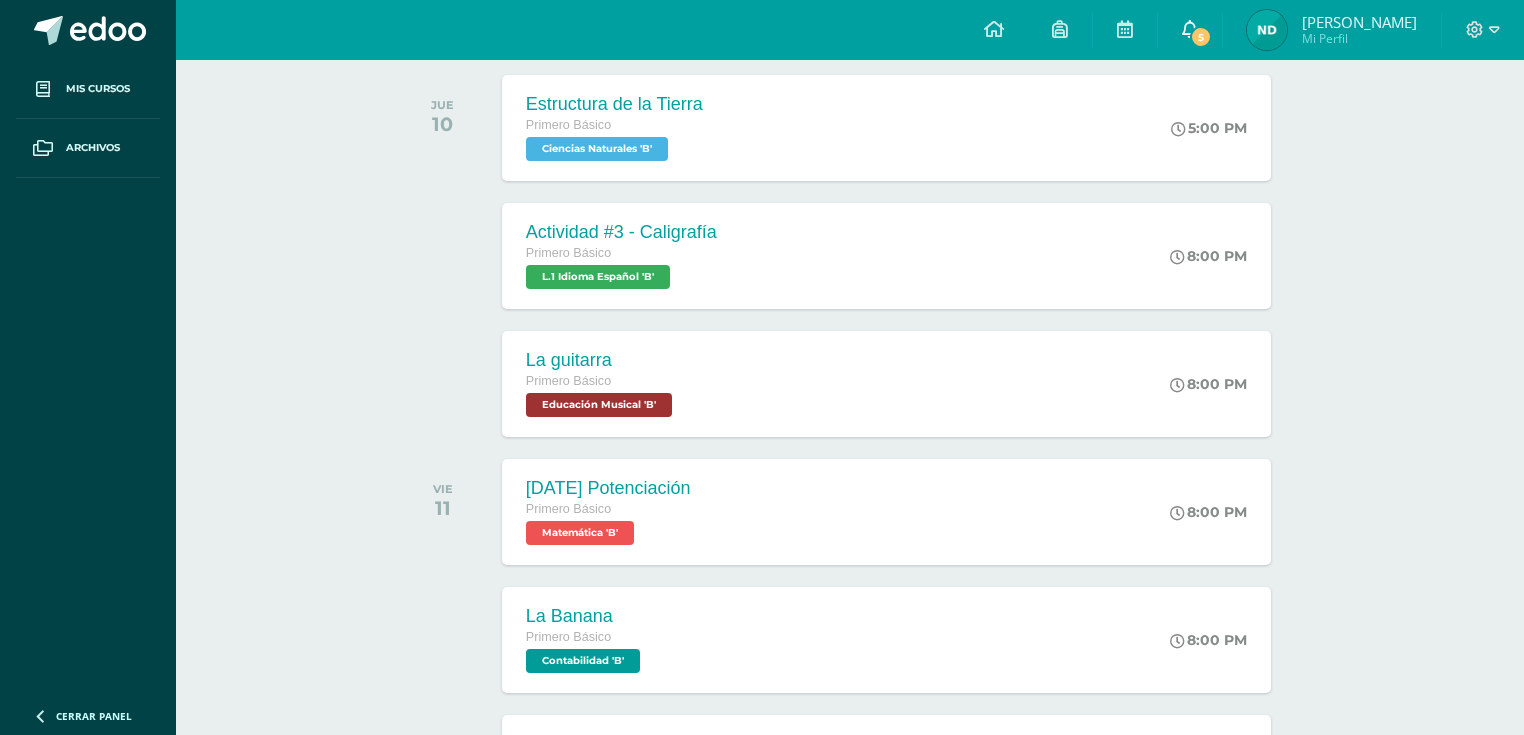 click at bounding box center [1190, 30] 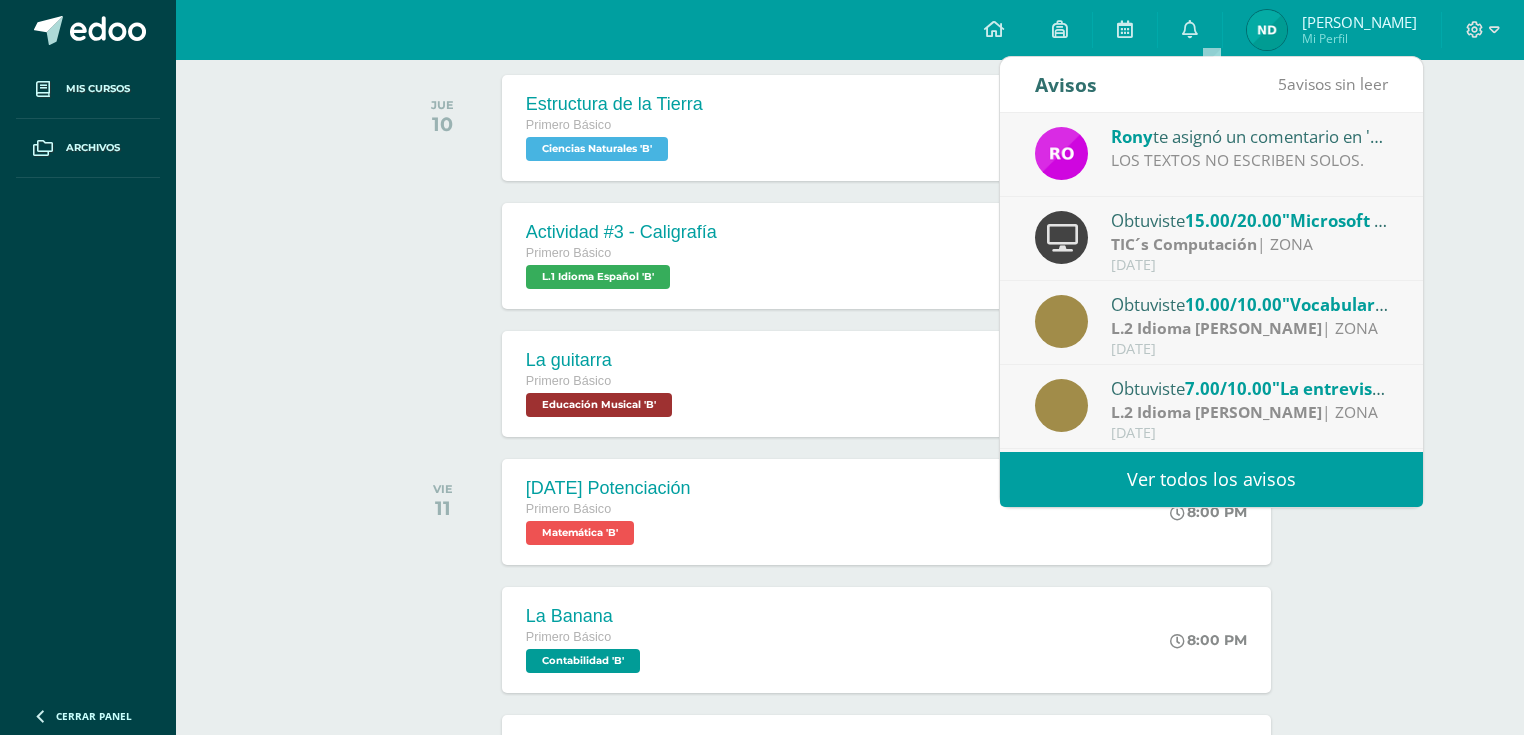 click on "LOS TEXTOS NO ESCRIBEN SOLOS." at bounding box center (1250, 160) 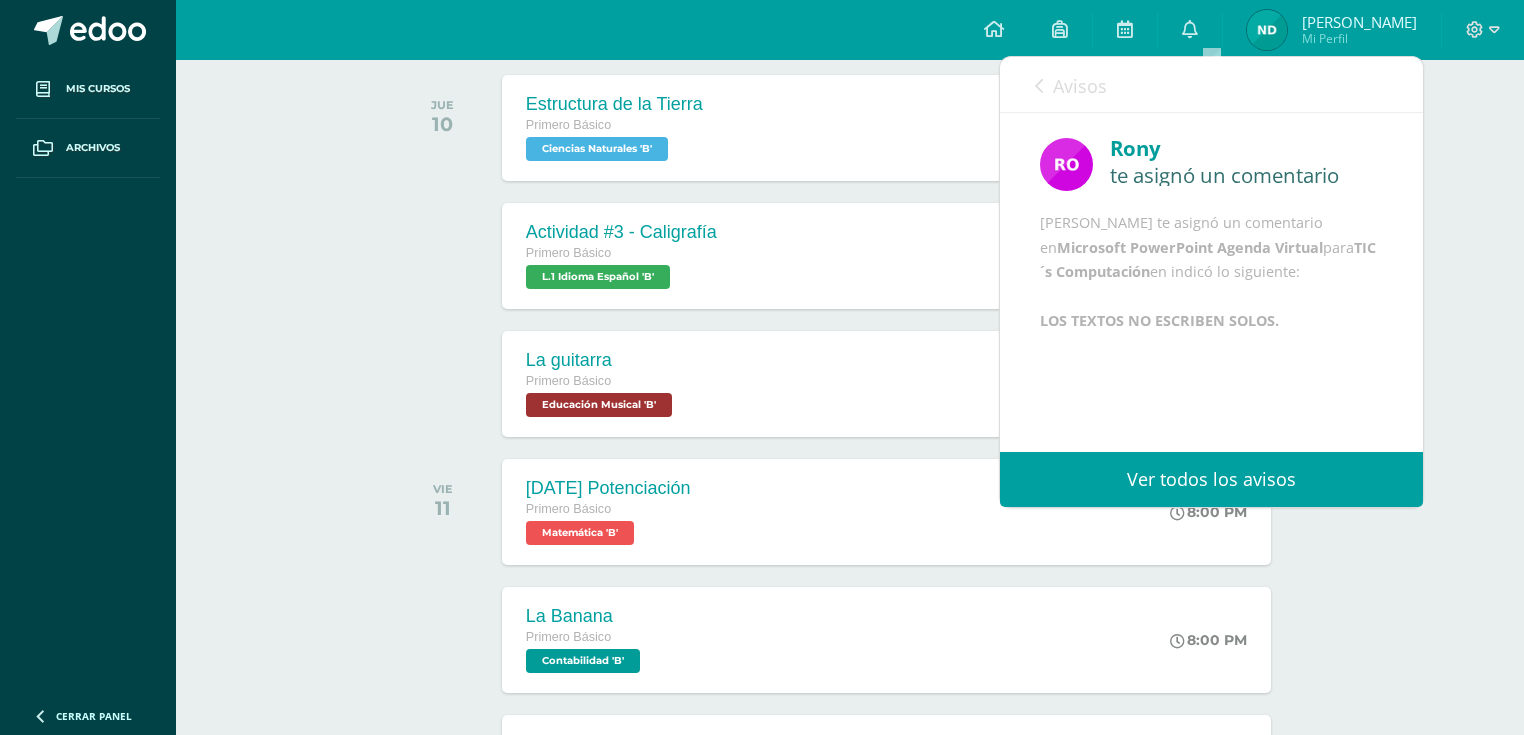 scroll, scrollTop: 400, scrollLeft: 0, axis: vertical 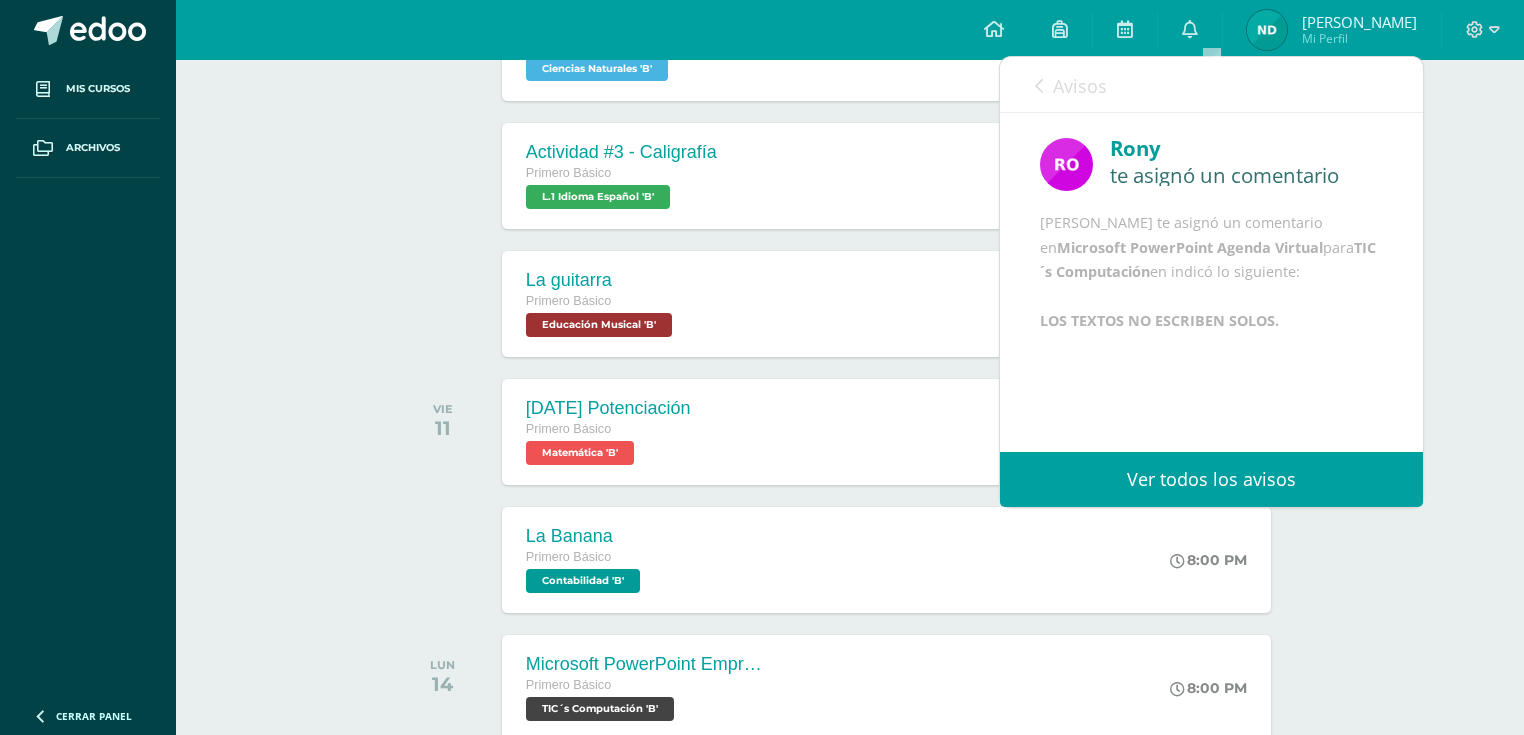 click on "Avisos" at bounding box center (1071, 85) 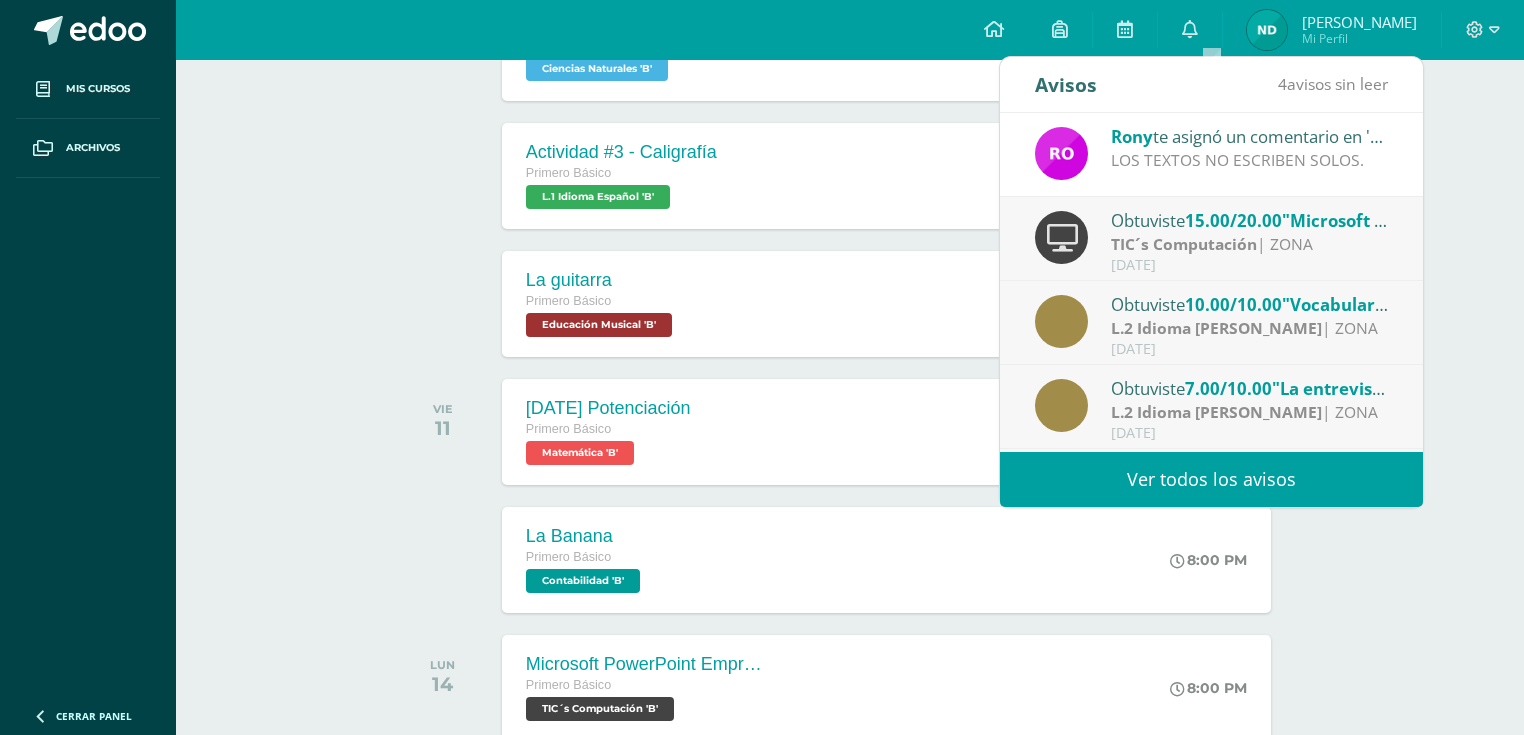 click on "Obtuviste
15.00/20.00  "Microsoft PowerPoint Agenda Virtual"
en
TIC´s Computación" at bounding box center [1250, 220] 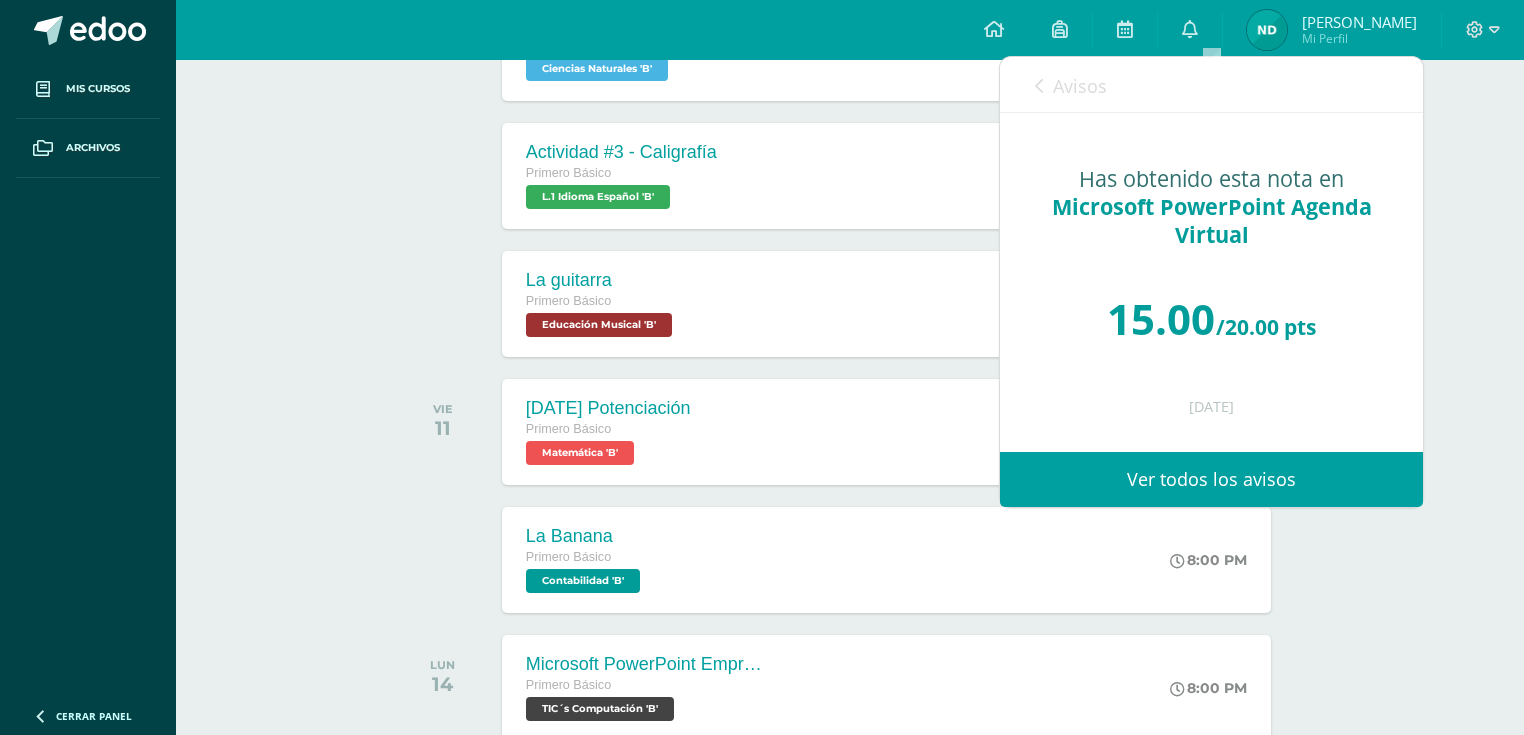 click on "Avisos 3  avisos sin leer
Avisos" at bounding box center (1211, 85) 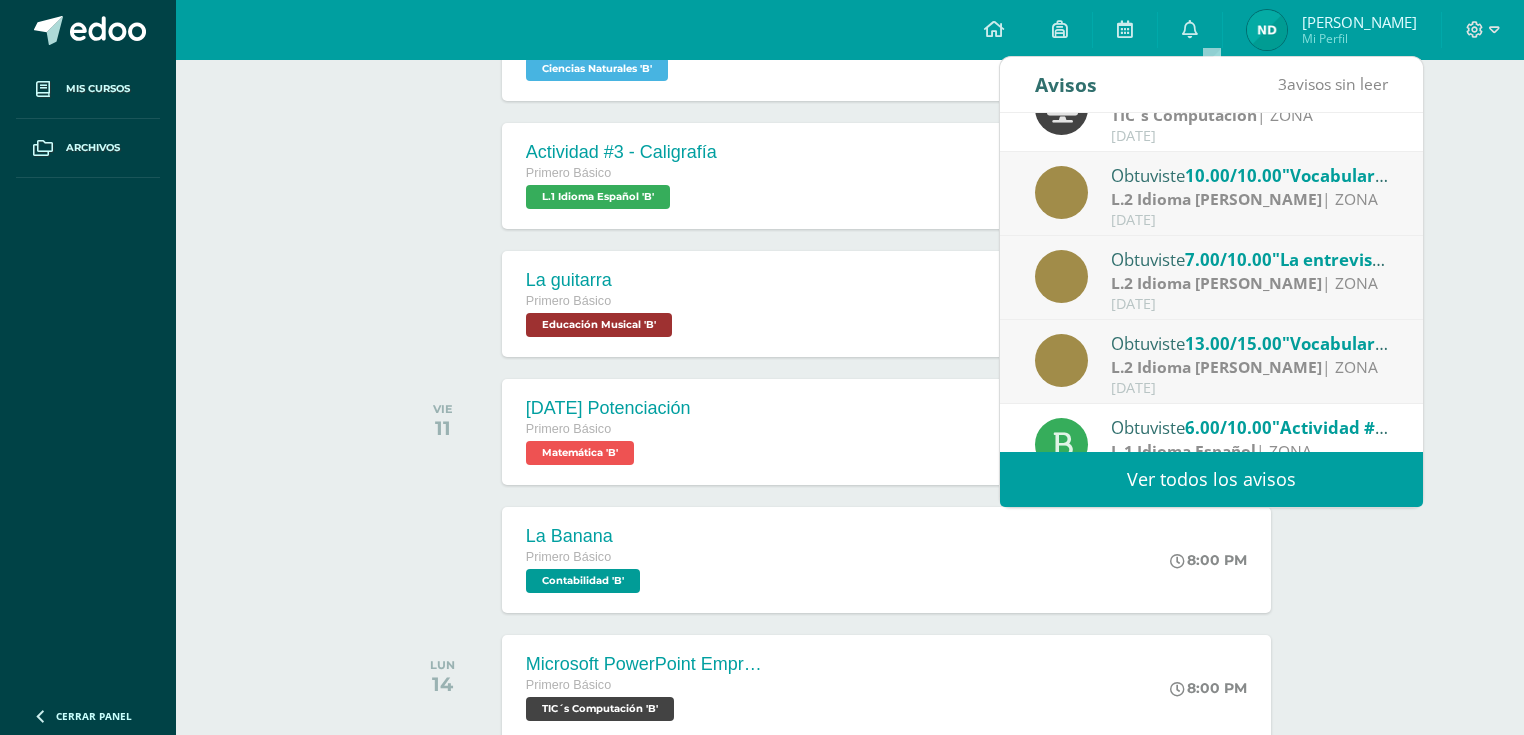 scroll, scrollTop: 160, scrollLeft: 0, axis: vertical 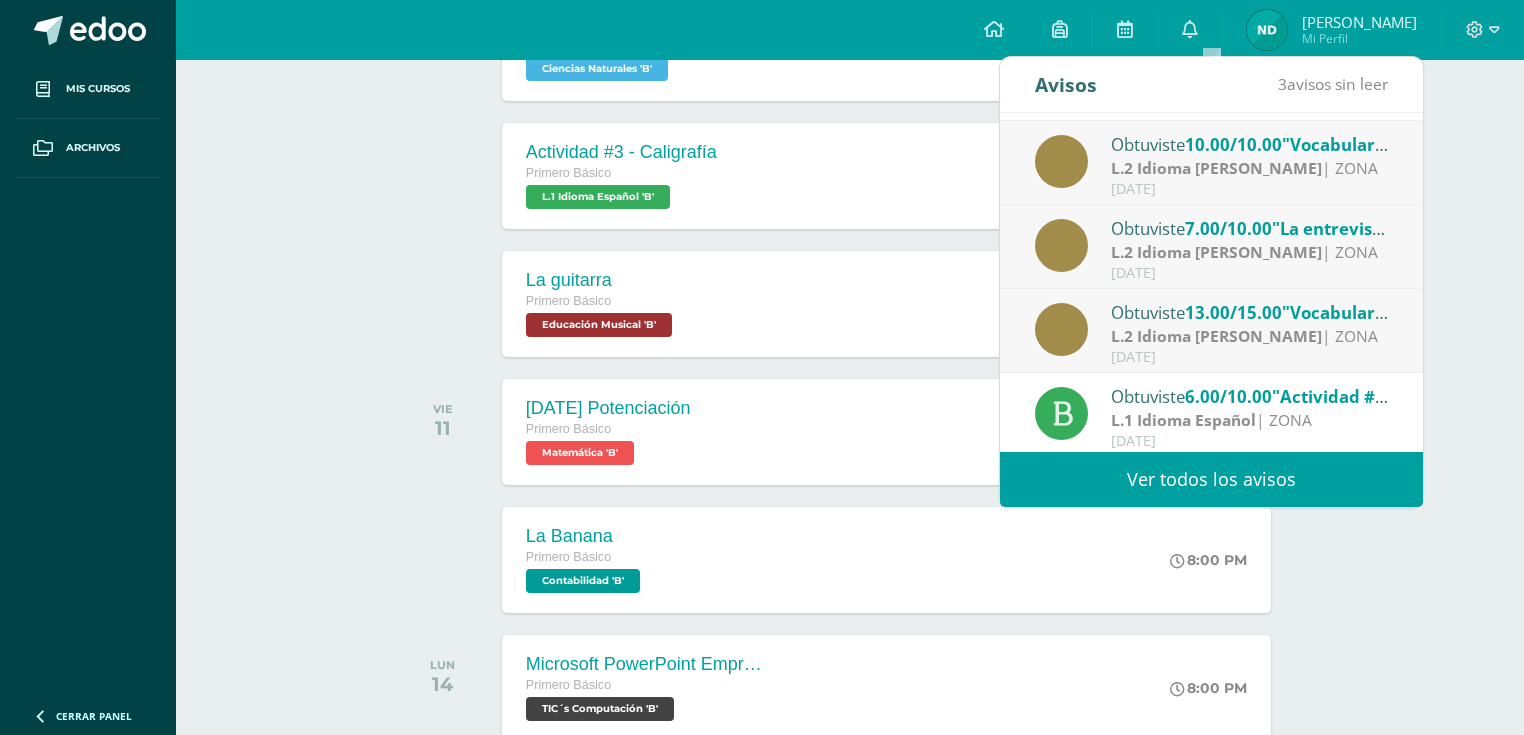 click on "7.00/10.00" at bounding box center (1228, 228) 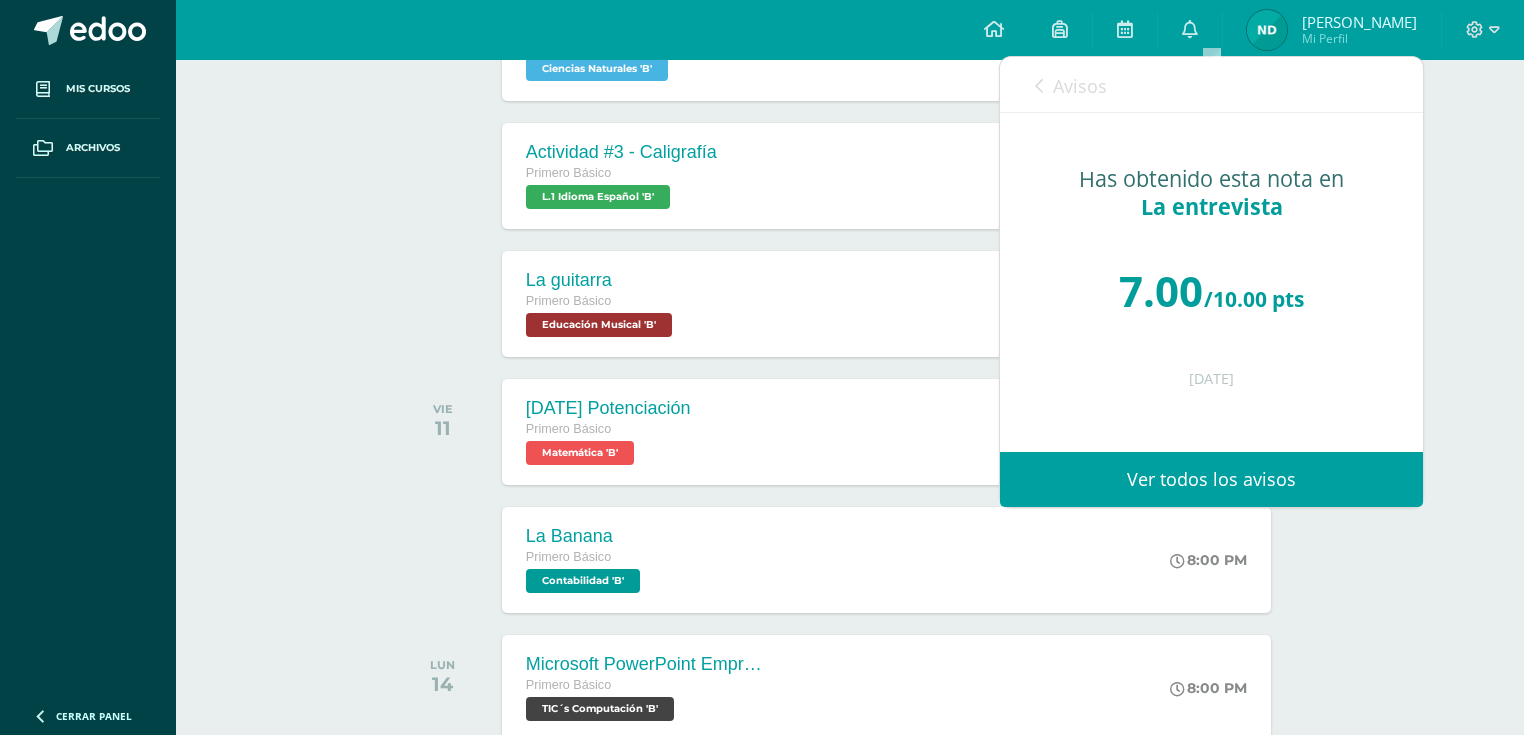 click on "Avisos" at bounding box center [1080, 86] 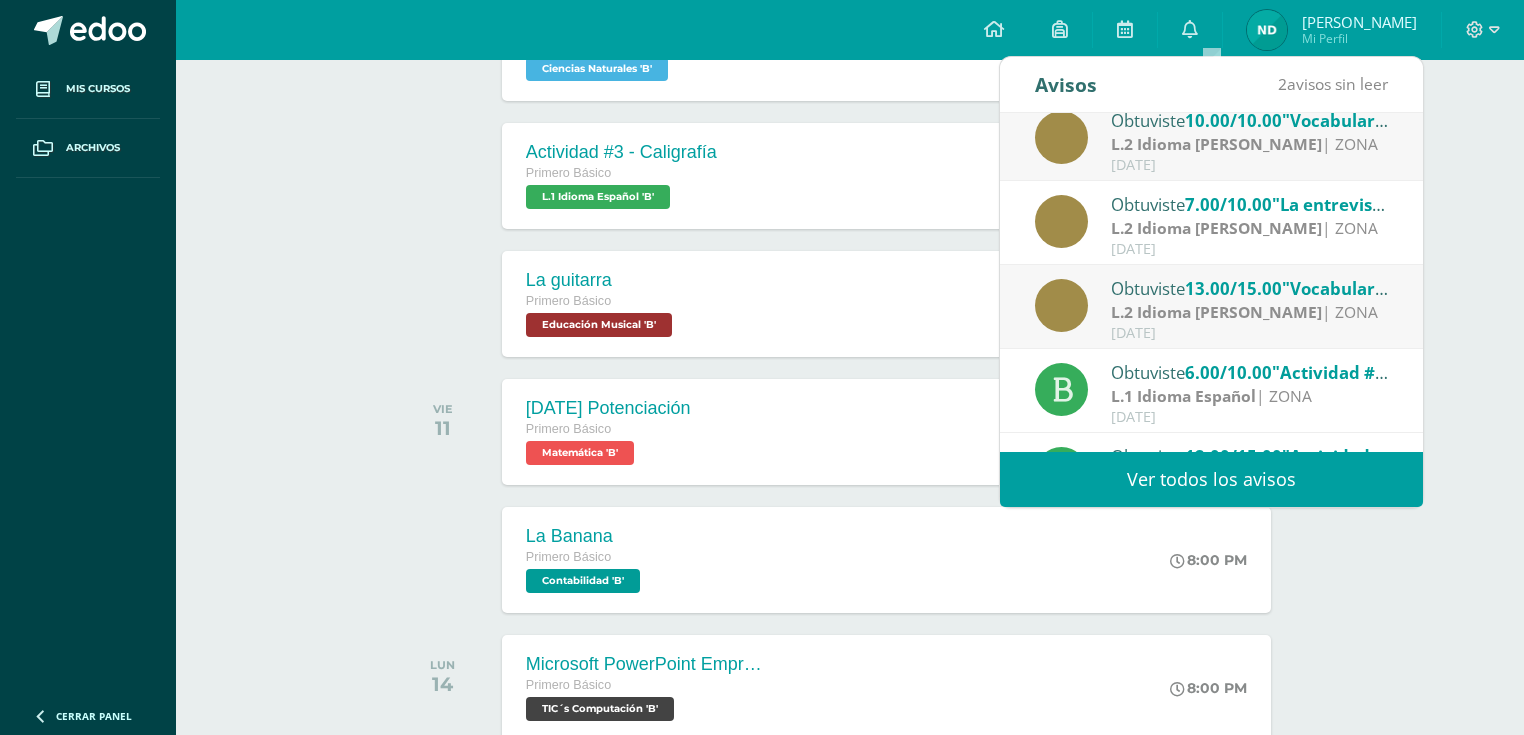 scroll, scrollTop: 160, scrollLeft: 0, axis: vertical 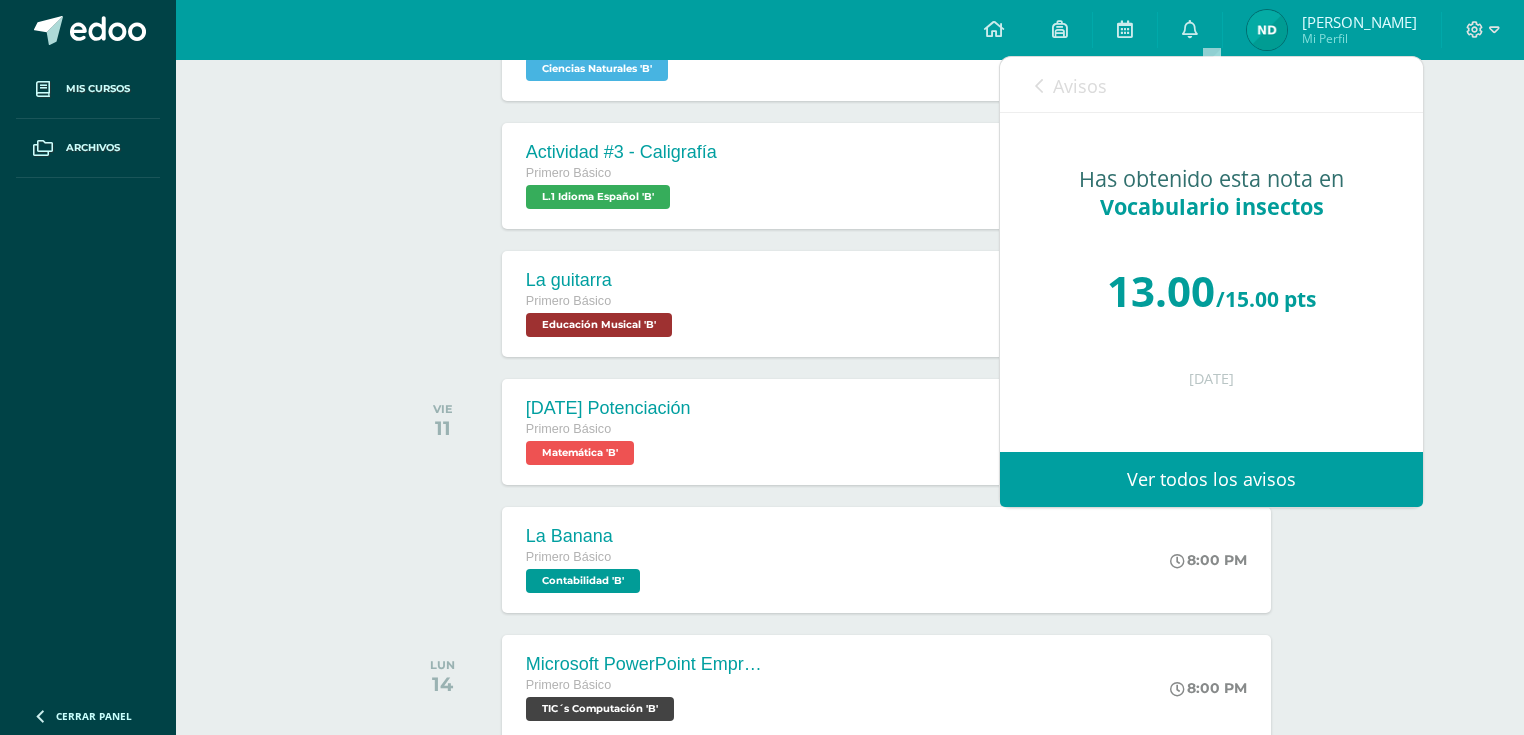 click on "Avisos 1  avisos sin leer
Avisos" at bounding box center (1211, 85) 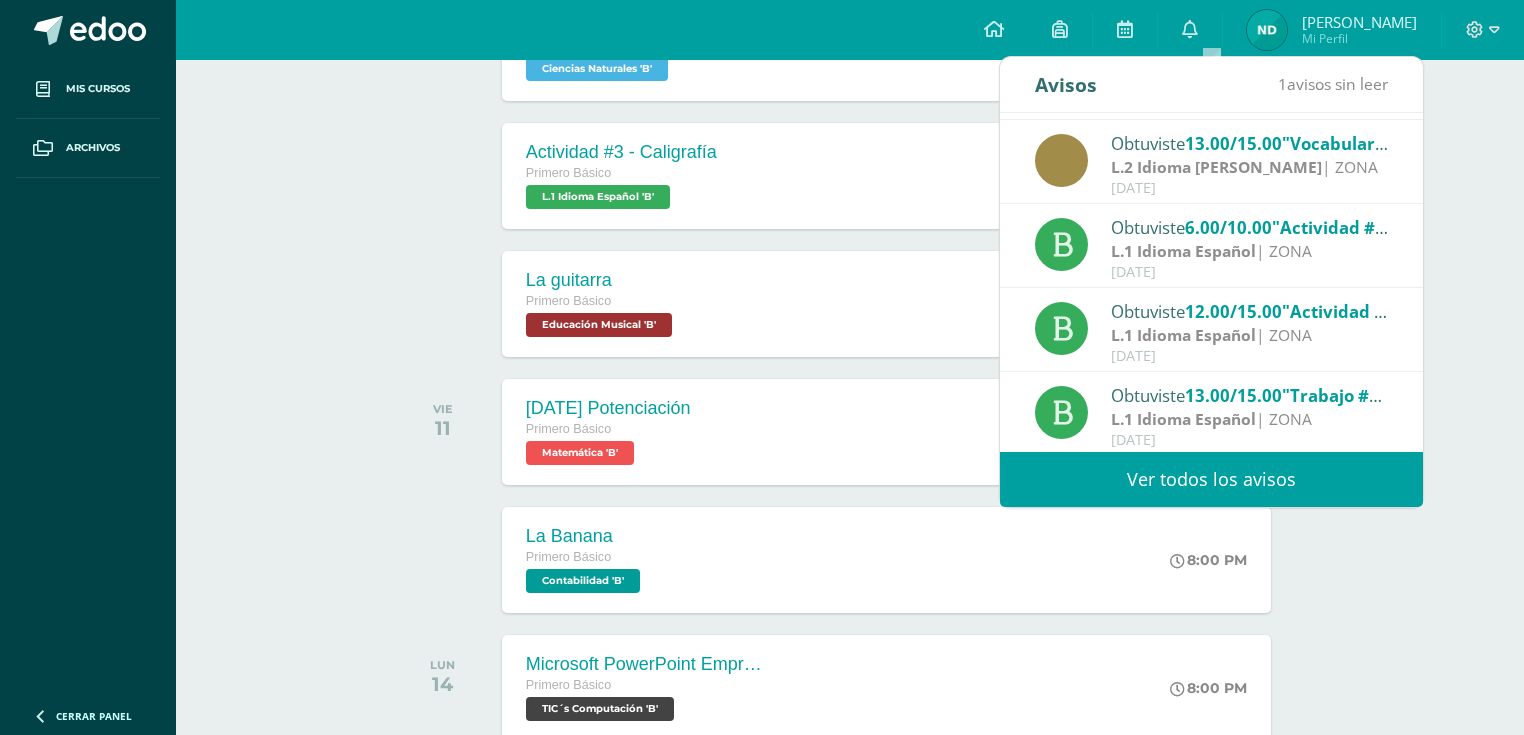 scroll, scrollTop: 332, scrollLeft: 0, axis: vertical 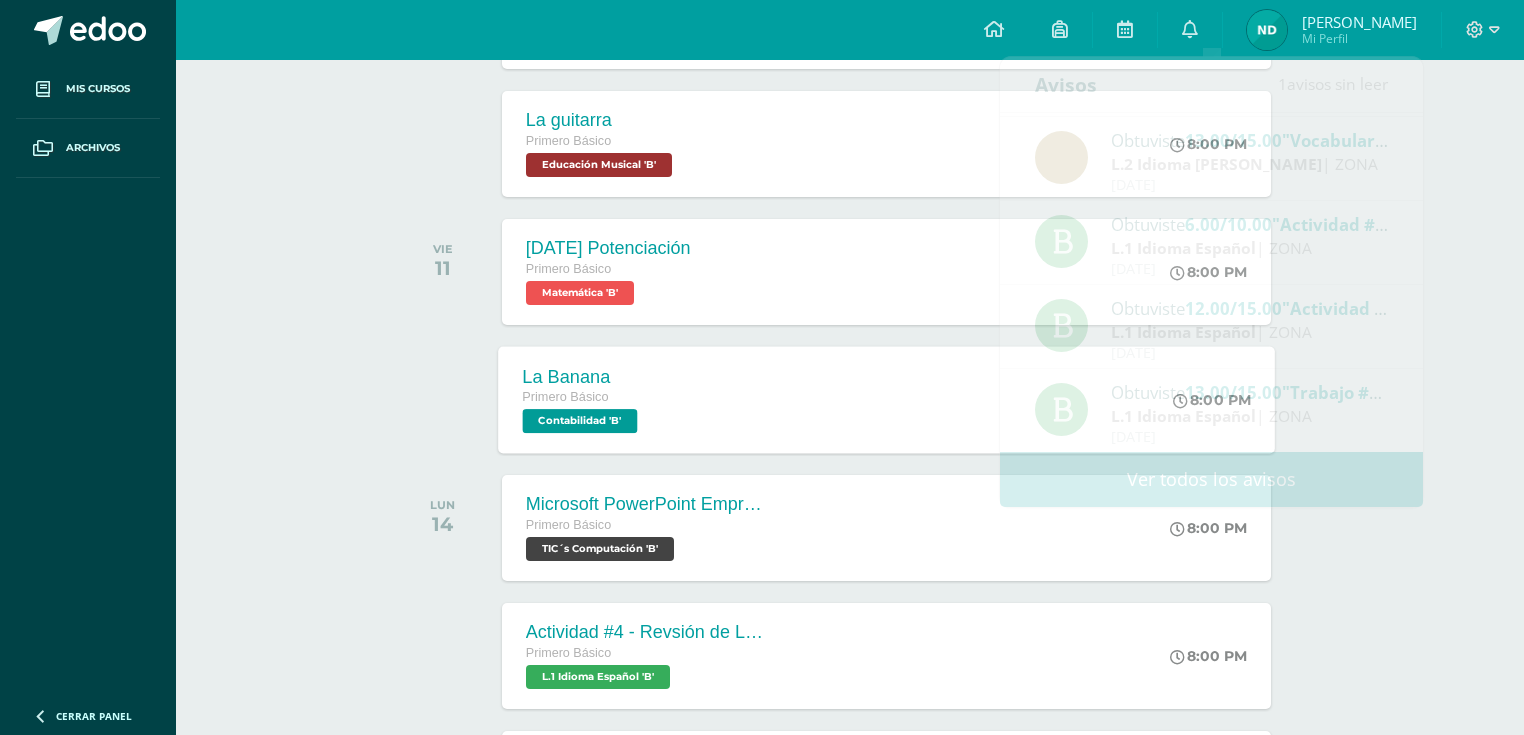 click on "La Banana
Primero Básico
Contabilidad 'B'
8:00 PM
La Banana
Contabilidad
Cargando contenido" at bounding box center [886, 399] 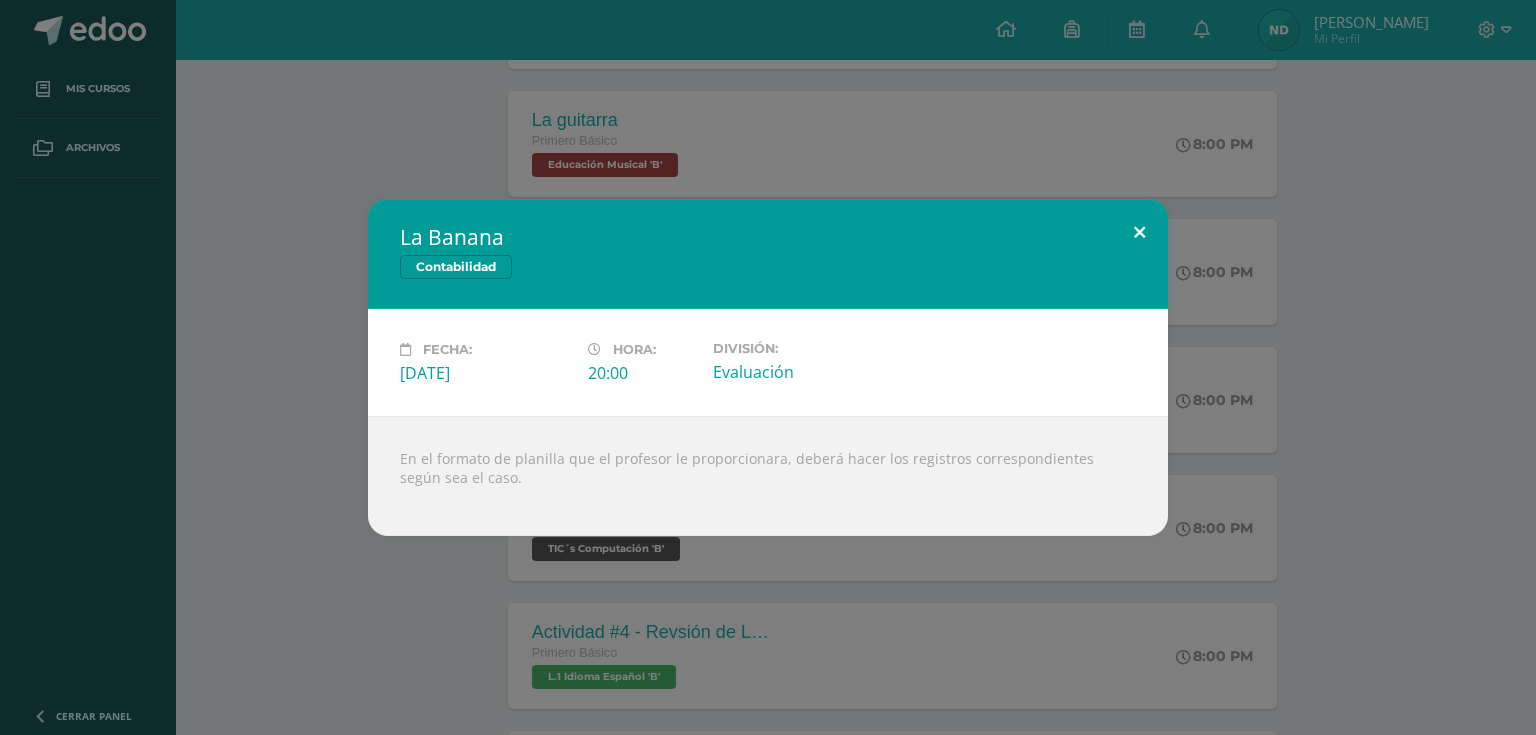 click at bounding box center (1139, 233) 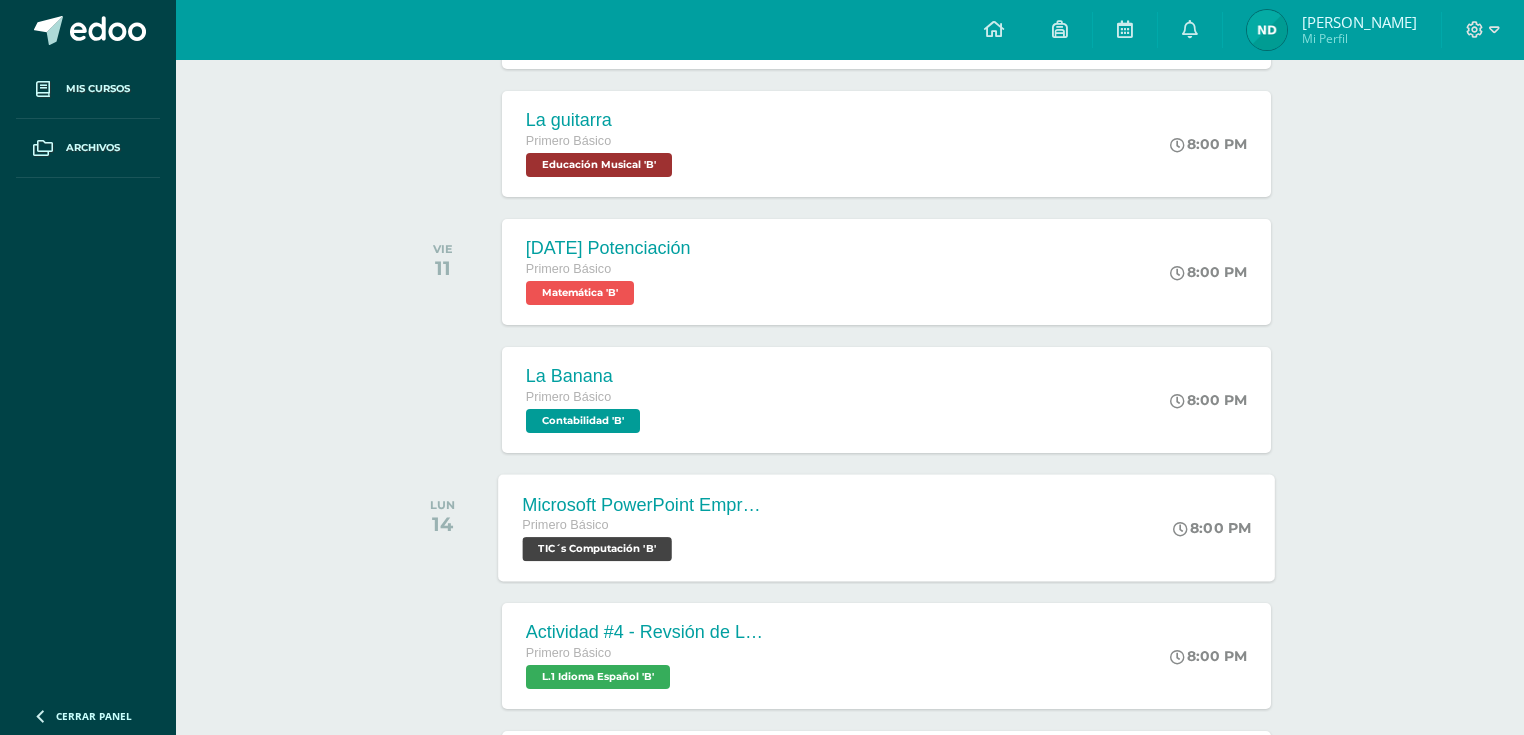 click on "Primero Básico
TIC´s Computación 'B'" at bounding box center [643, 538] 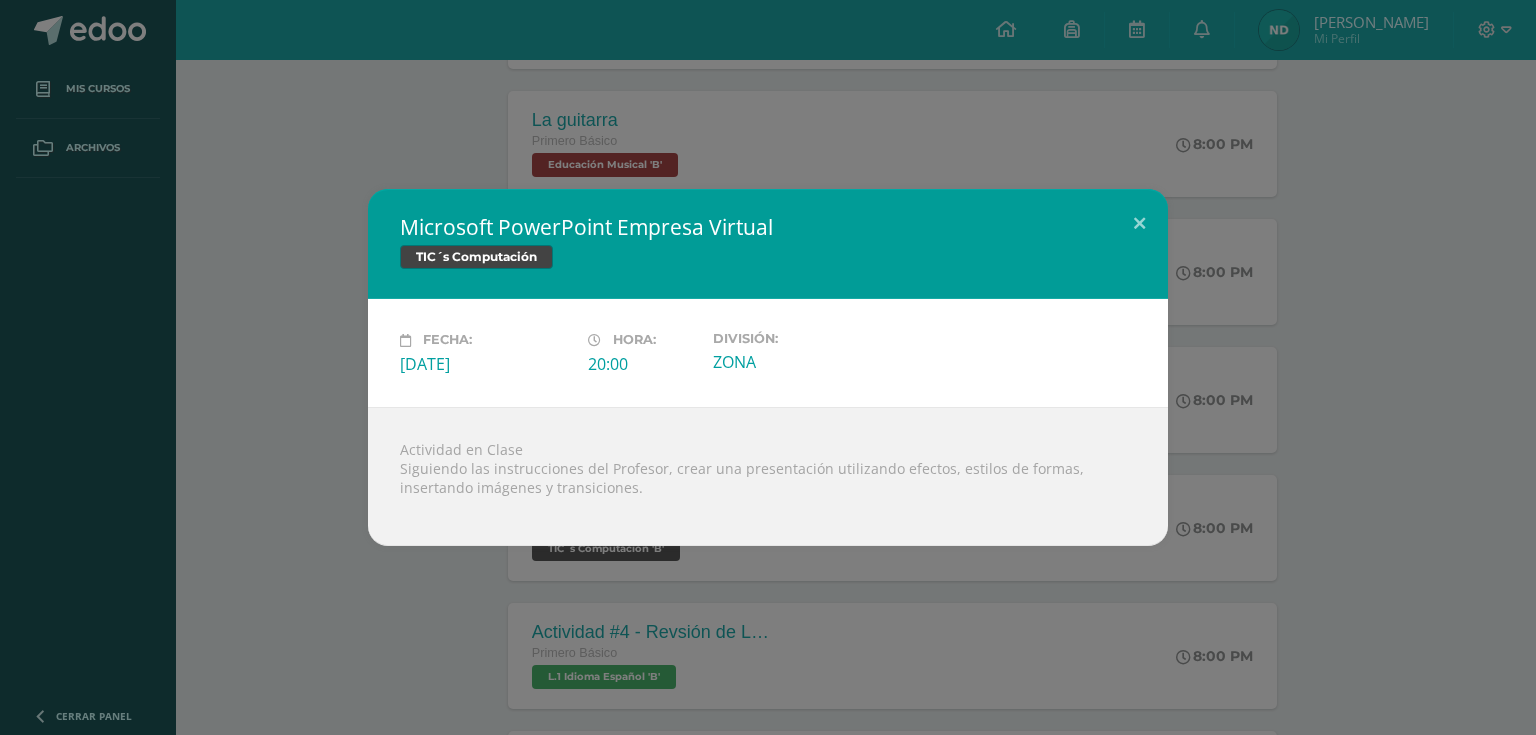 click on "Microsoft PowerPoint Empresa Virtual
TIC´s Computación
Fecha:
Lunes 14 de Julio
Hora:
20:00
División:" at bounding box center [768, 367] 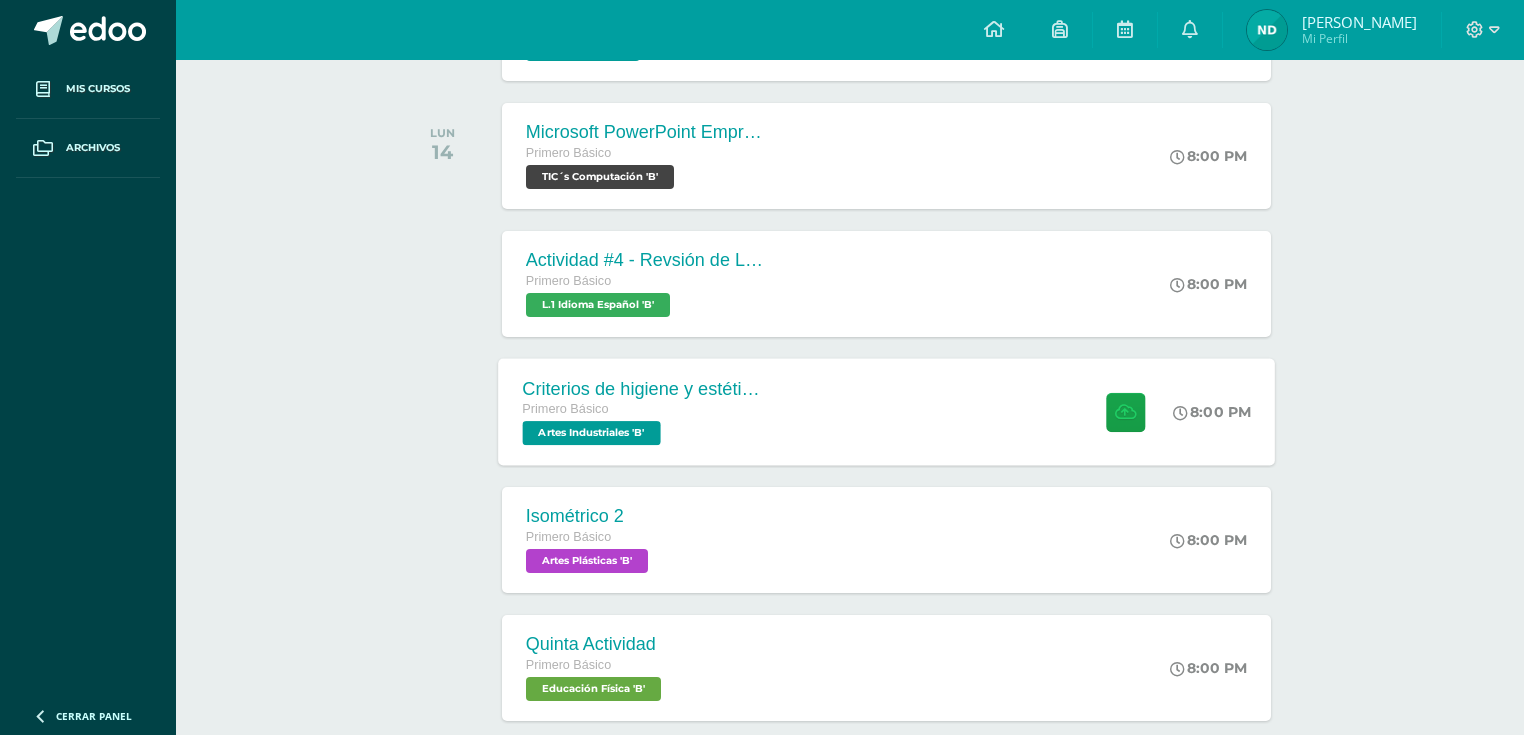 scroll, scrollTop: 960, scrollLeft: 0, axis: vertical 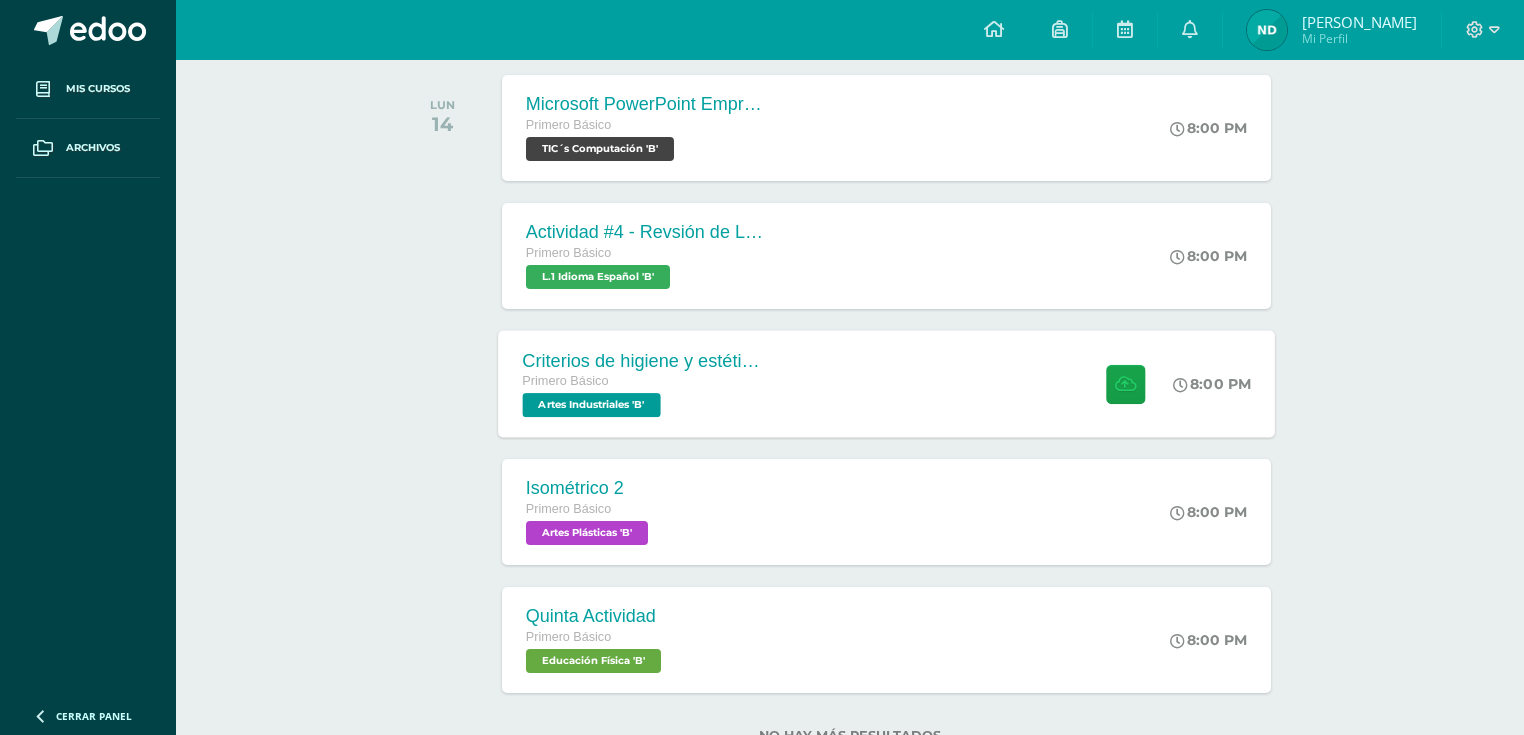 click on "Criterios de higiene y estética de los alimentos
Primero Básico
Artes Industriales 'B'
8:00 PM
Criterios de higiene y estética de los alimentos
Artes Industriales" at bounding box center [886, 383] 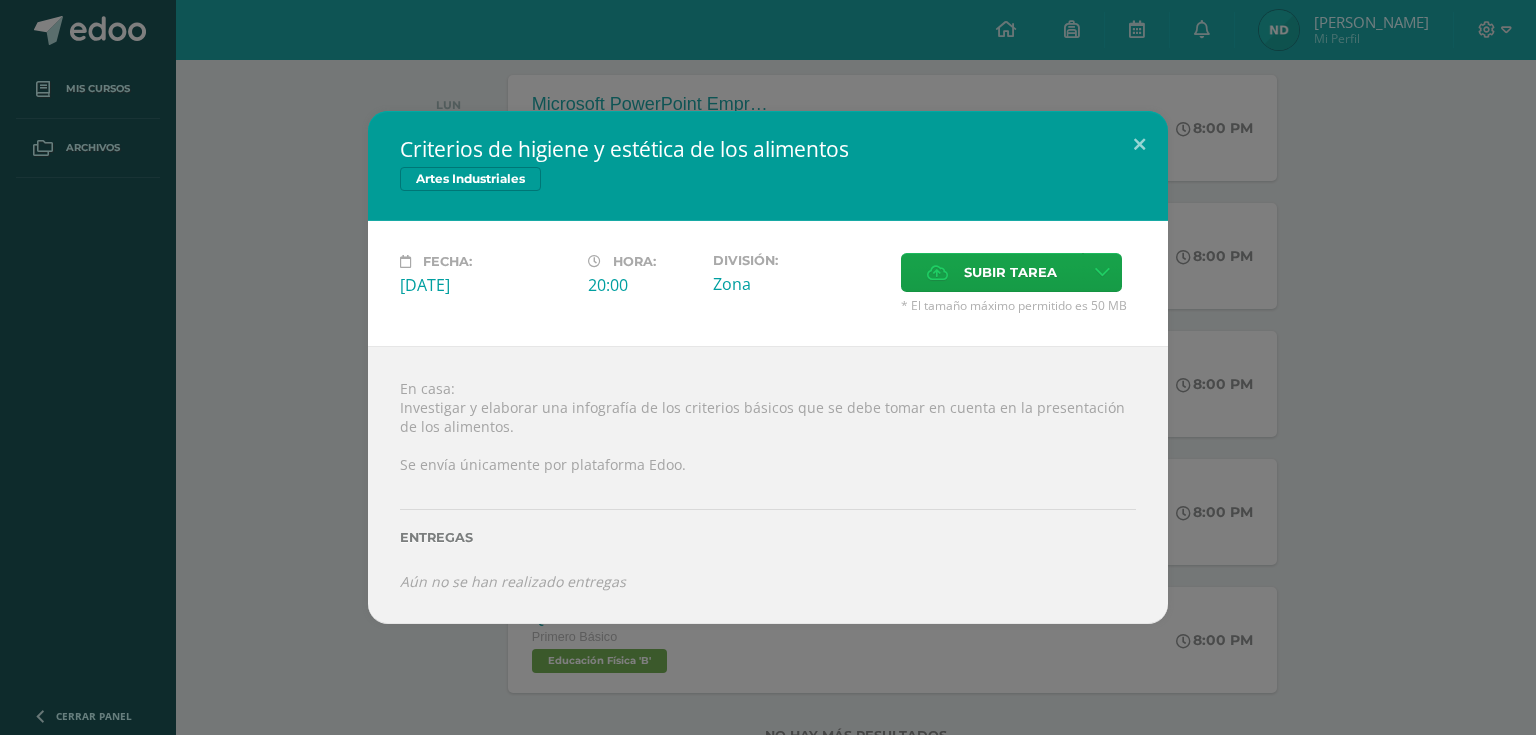 click on "Criterios de higiene y estética de los alimentos
Artes Industriales
Fecha:
Martes 15 de Julio
Hora:
20:00
División:" at bounding box center (768, 367) 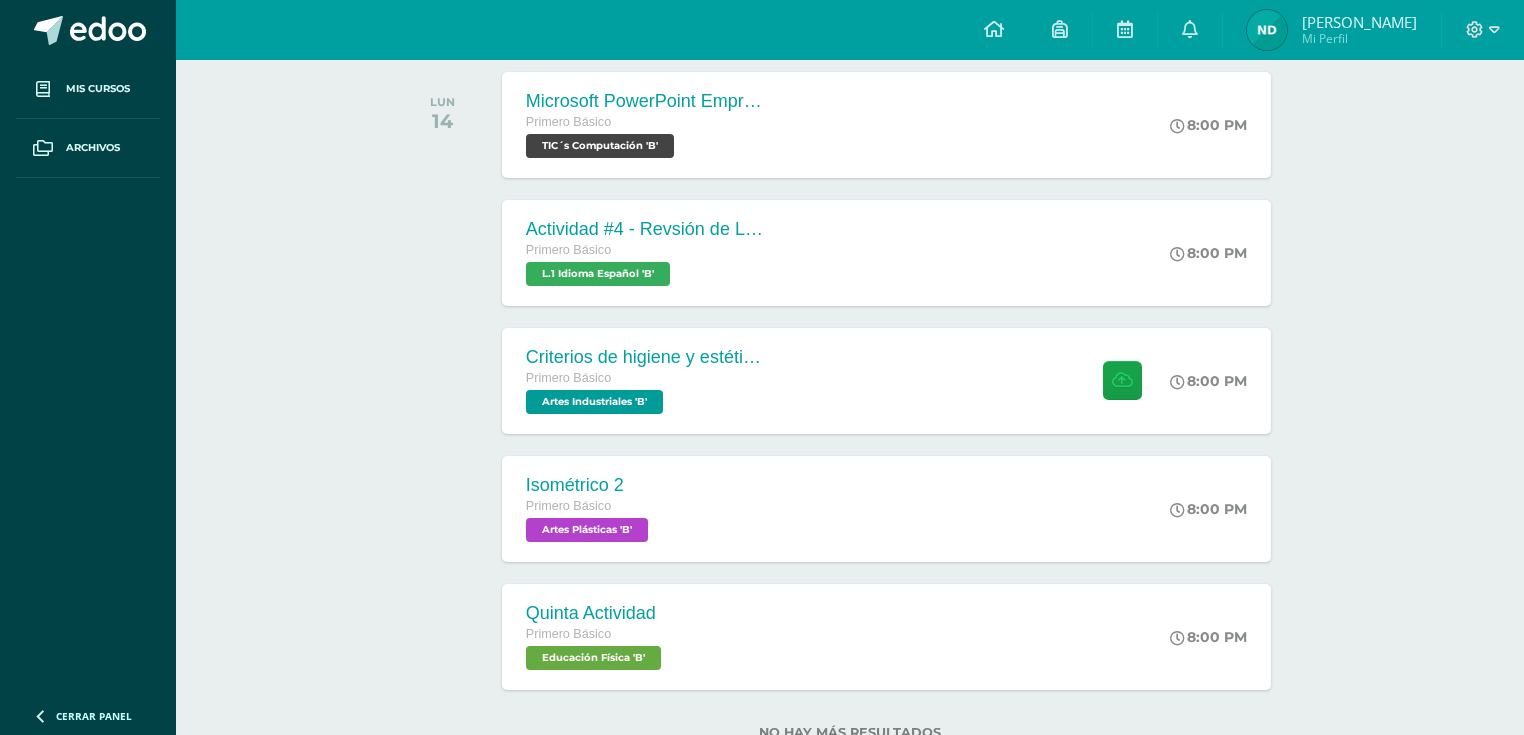 scroll, scrollTop: 871, scrollLeft: 0, axis: vertical 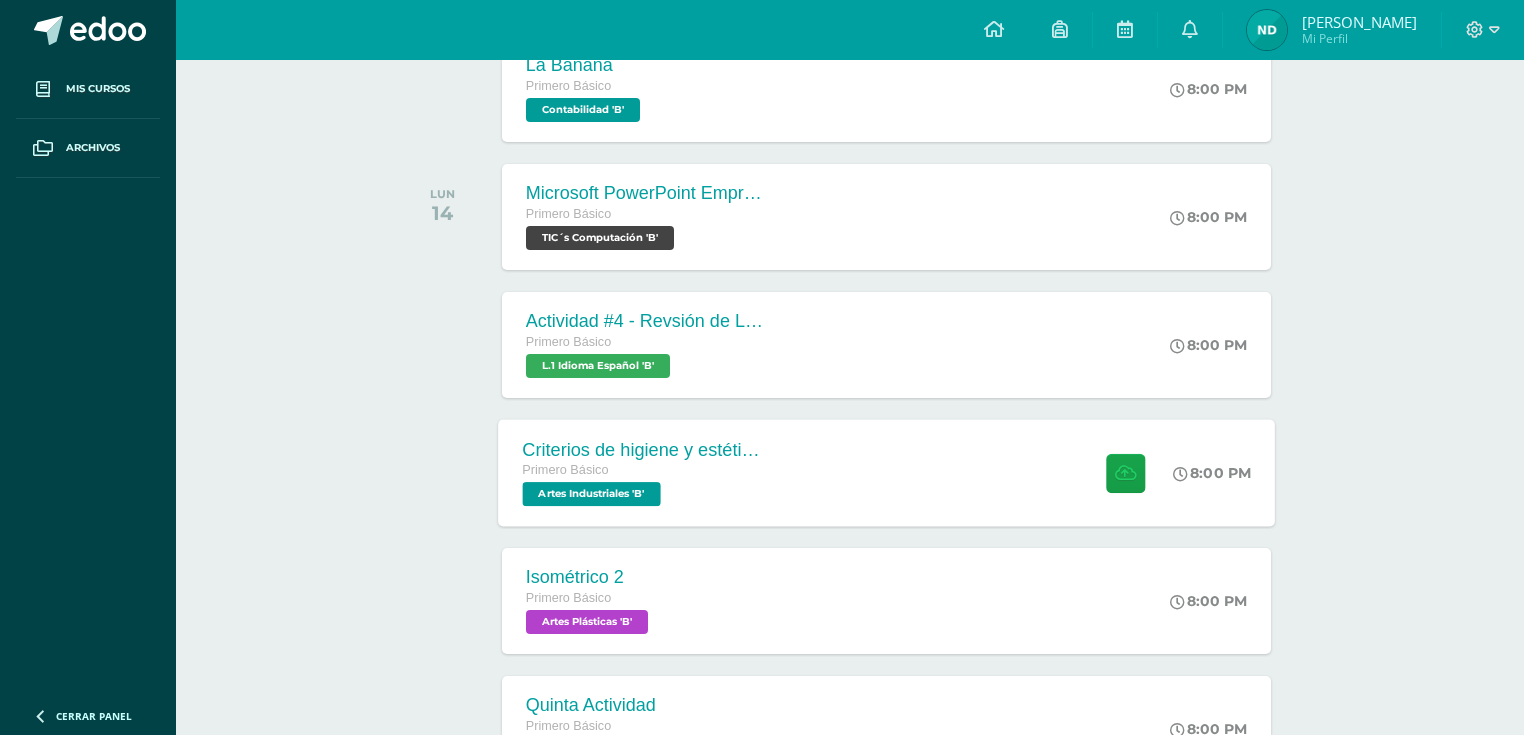 click on "Criterios de higiene y estética de los alimentos
Primero Básico
Artes Industriales 'B'
8:00 PM
Criterios de higiene y estética de los alimentos
Artes Industriales" at bounding box center (886, 472) 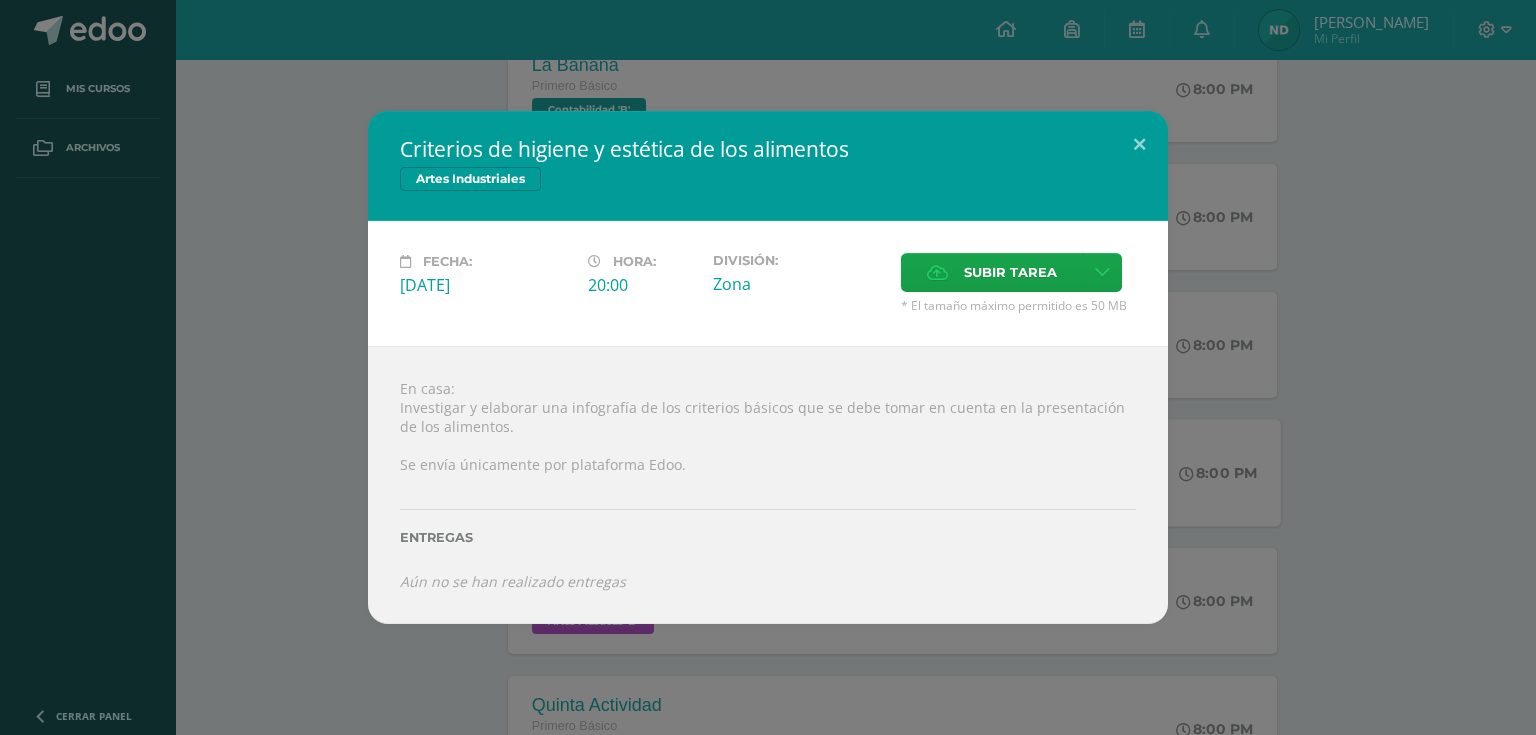 click on "Criterios de higiene y estética de los alimentos
Artes Industriales
Fecha:
Martes 15 de Julio
Hora:
20:00
División:" at bounding box center (768, 367) 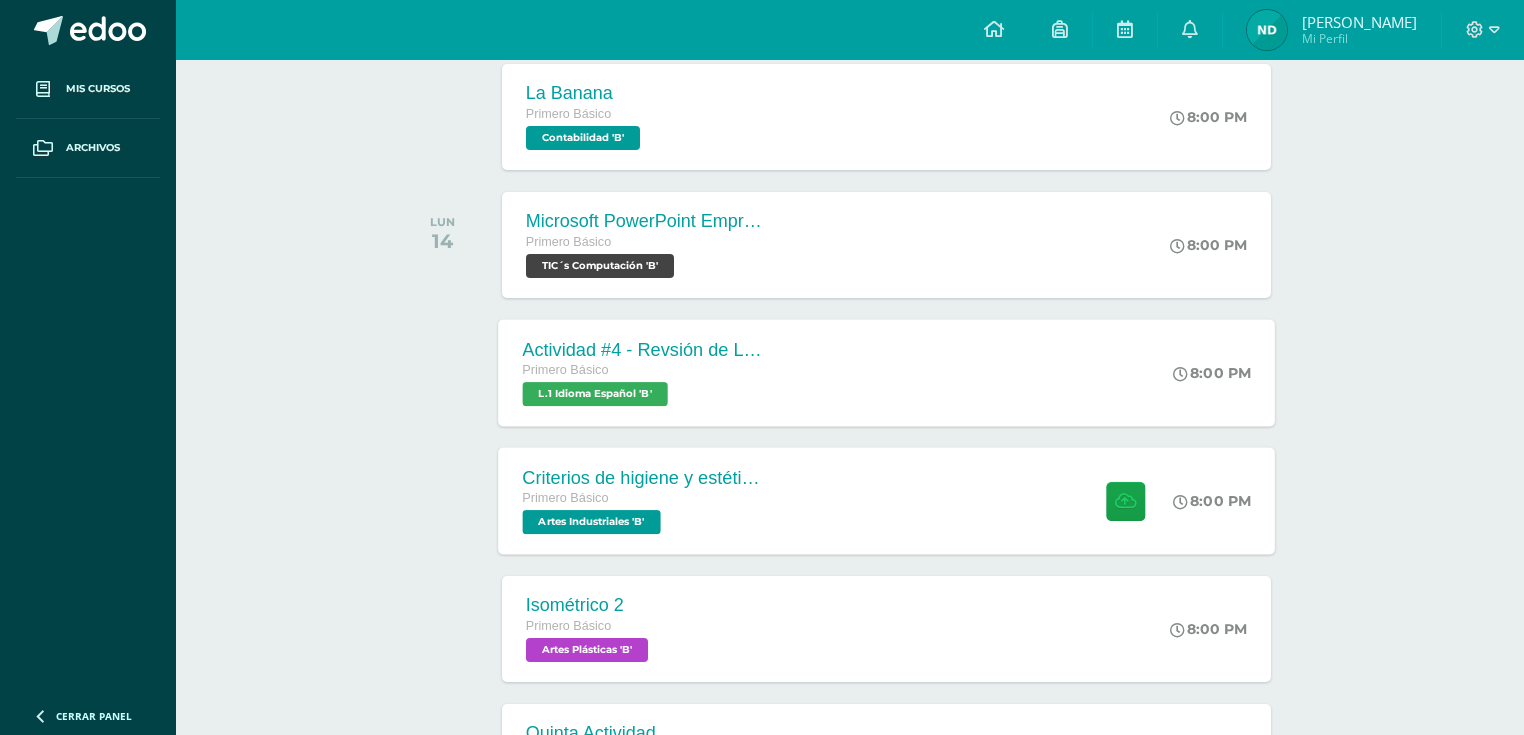 scroll, scrollTop: 871, scrollLeft: 0, axis: vertical 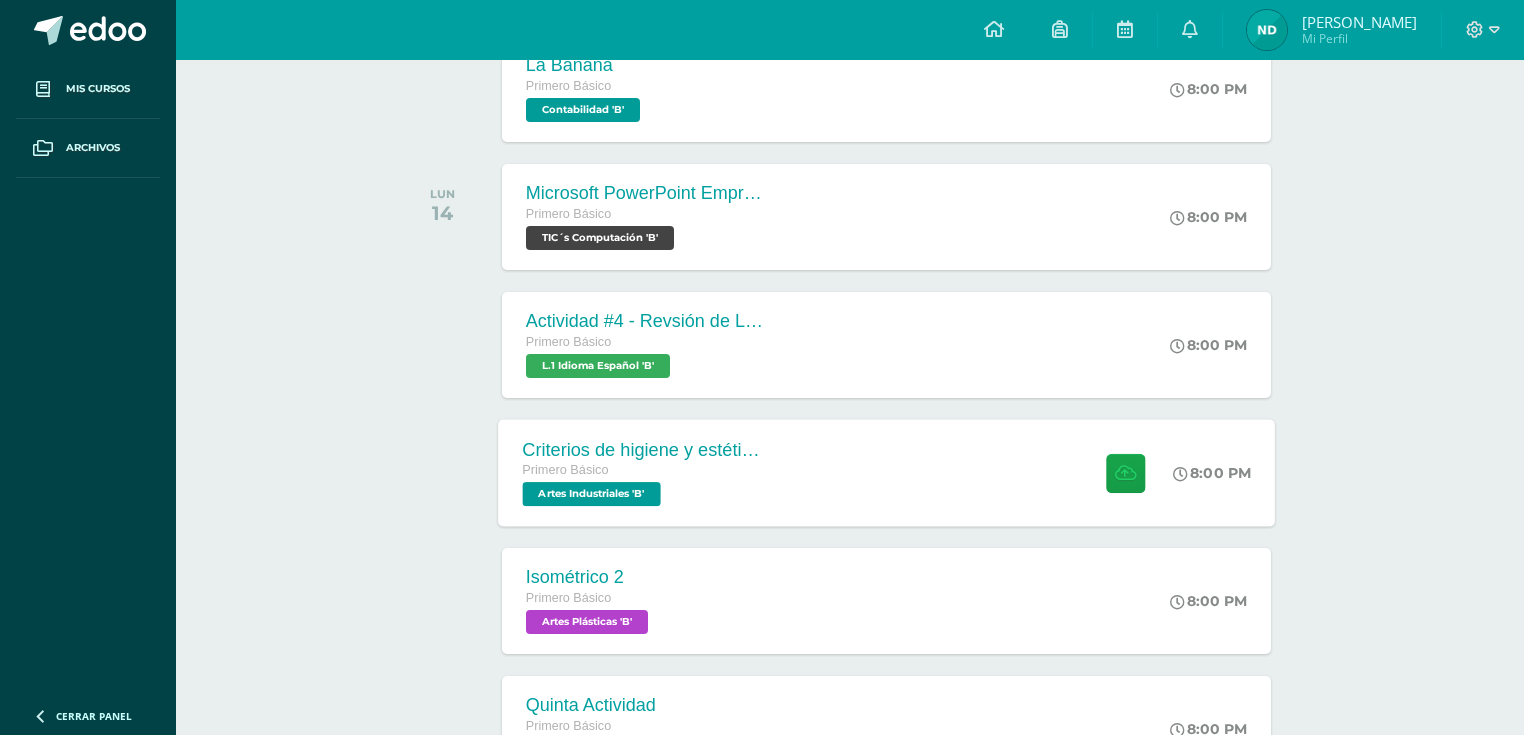 click at bounding box center [1120, 472] 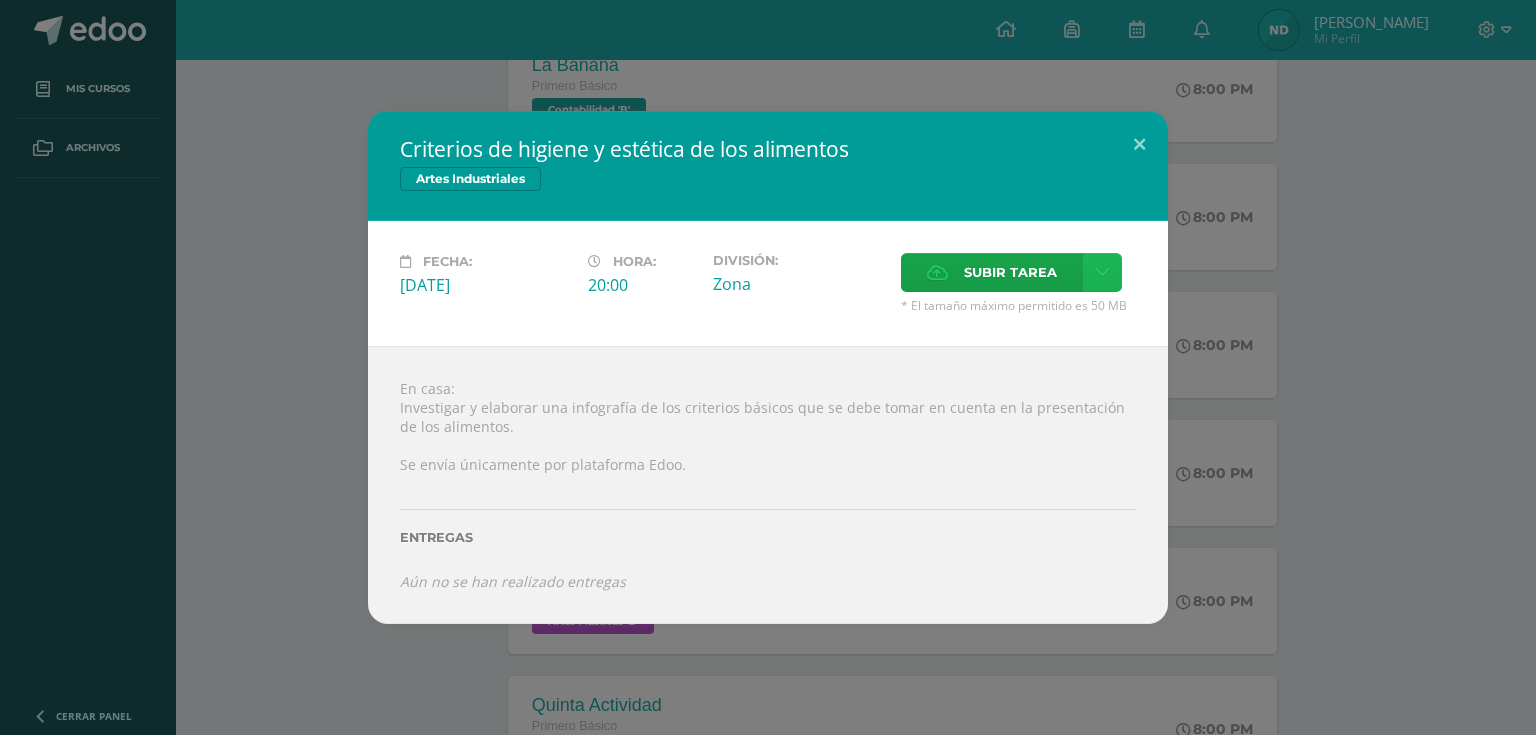 click at bounding box center (1102, 272) 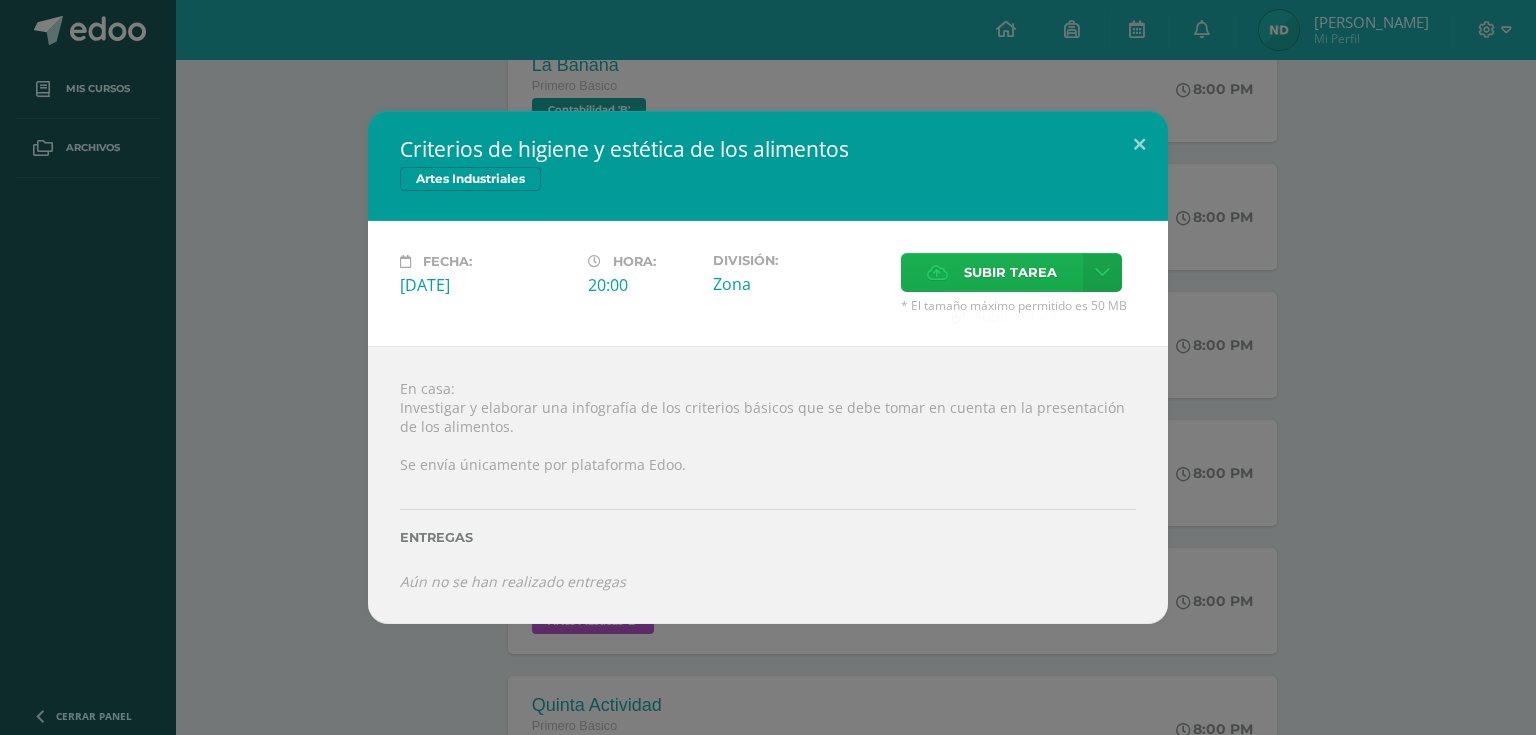 click on "Subir tarea" at bounding box center (1010, 272) 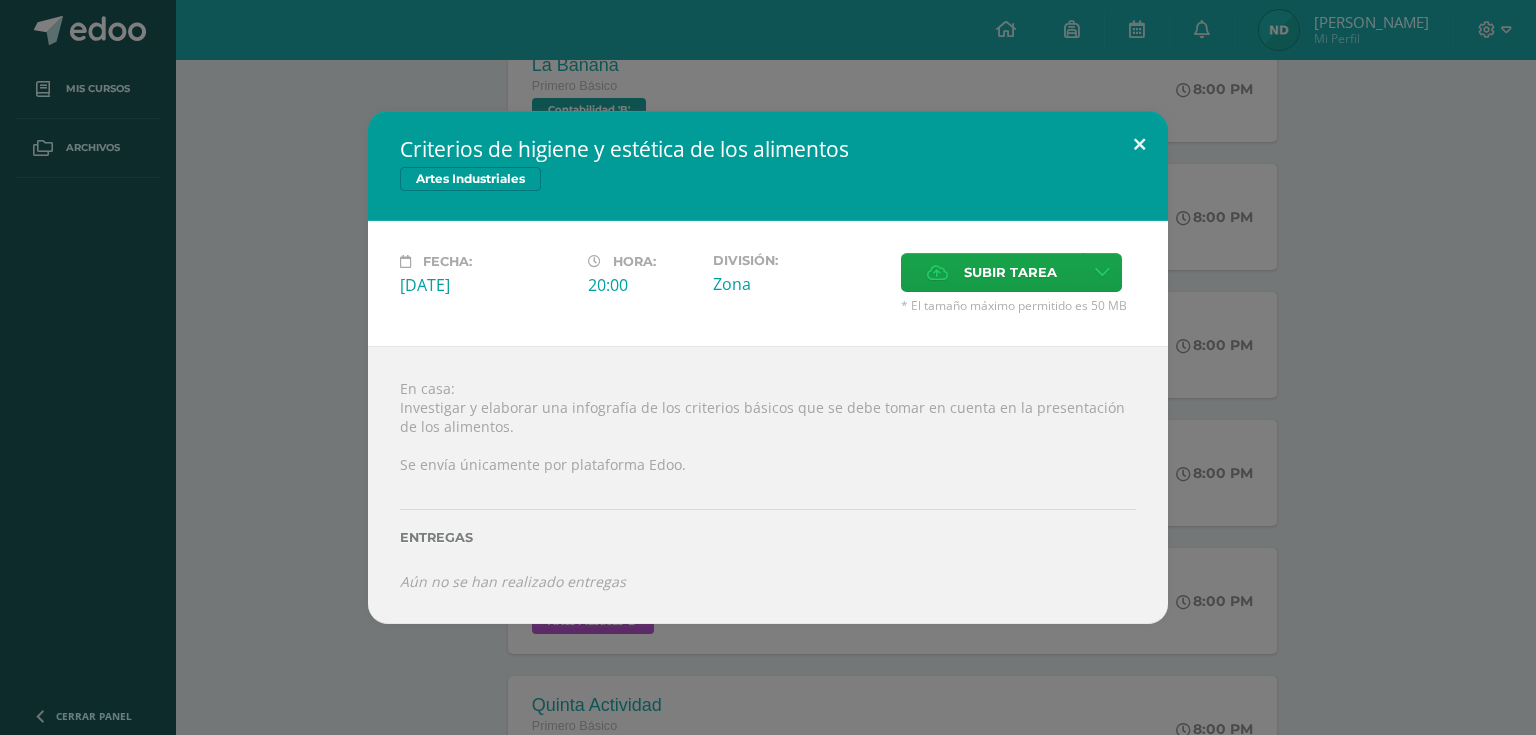 click at bounding box center [1139, 145] 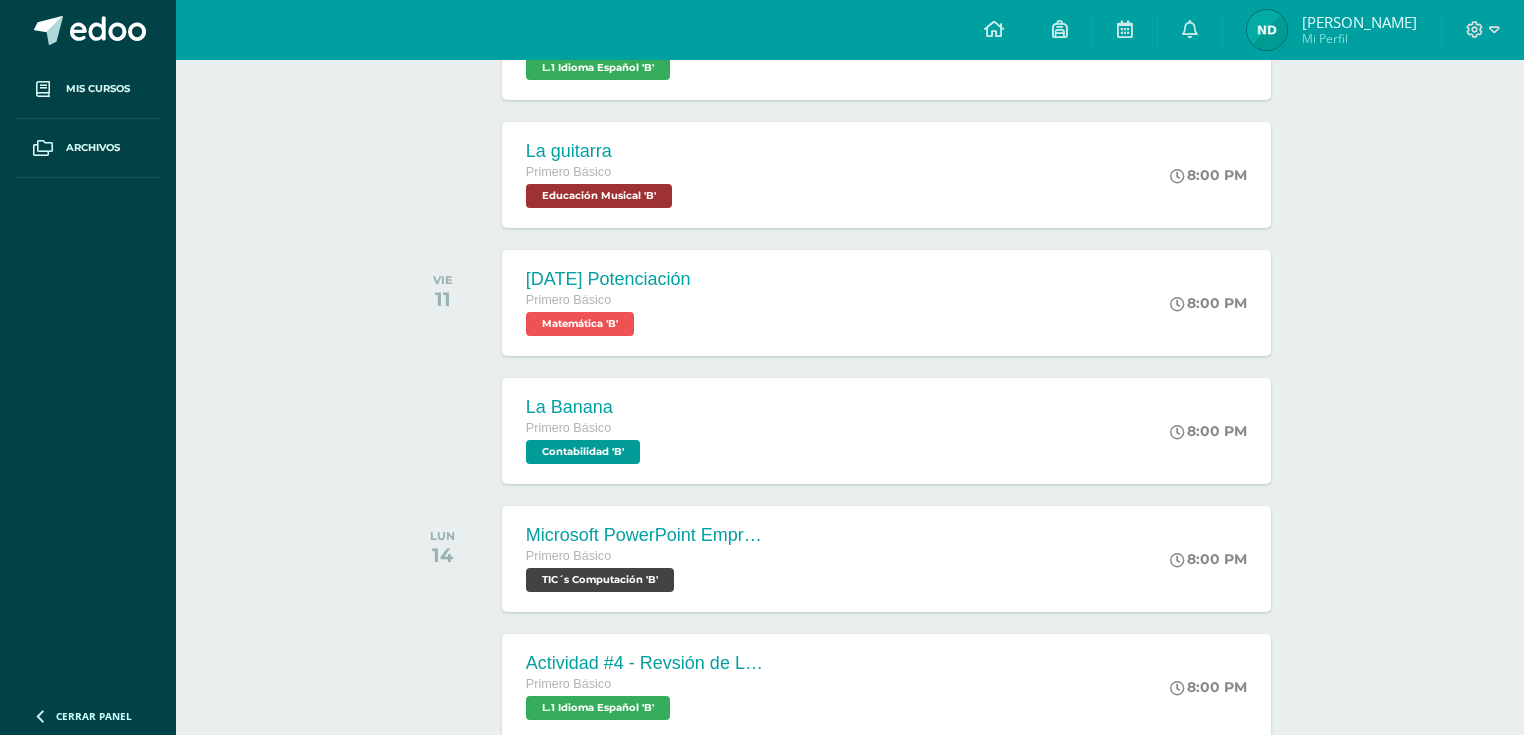 scroll, scrollTop: 471, scrollLeft: 0, axis: vertical 